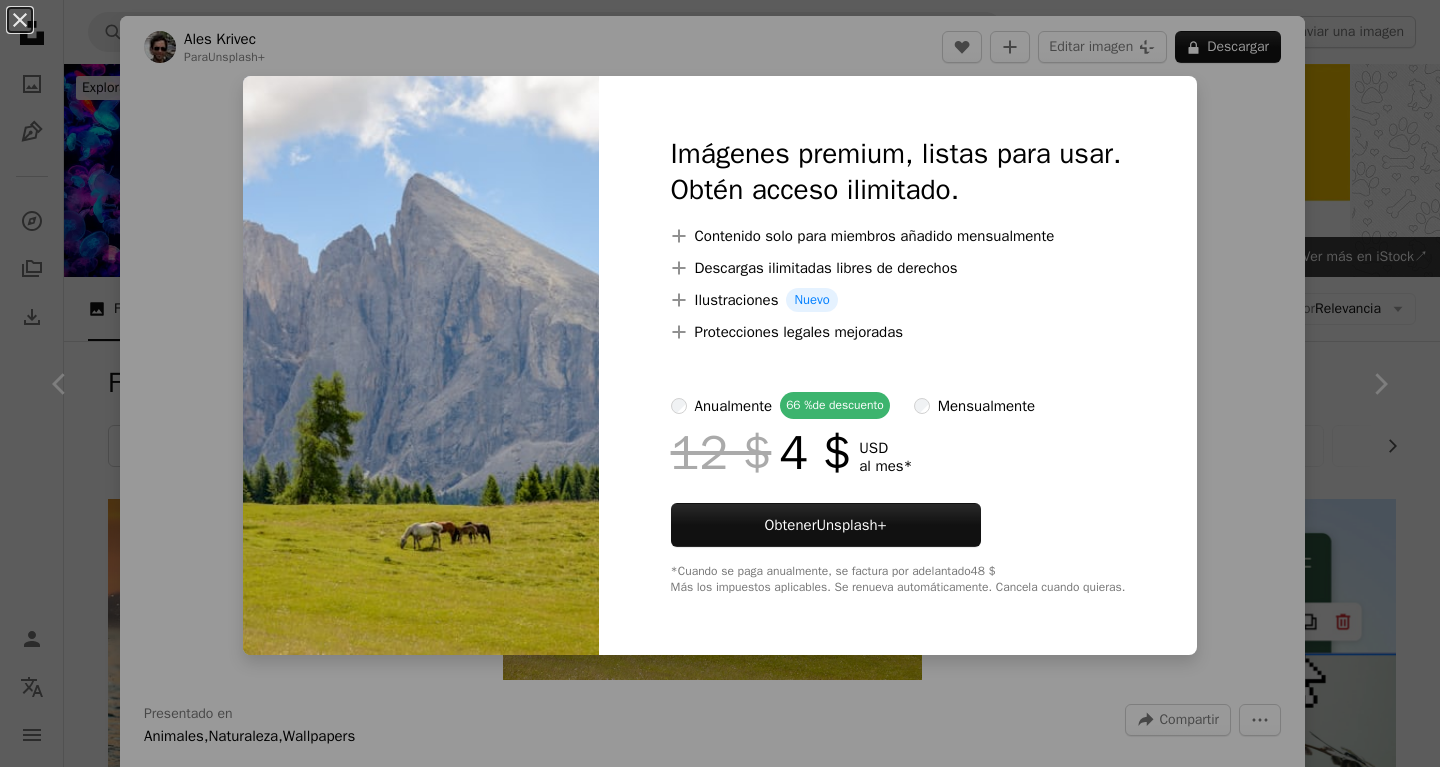 scroll, scrollTop: 914, scrollLeft: 0, axis: vertical 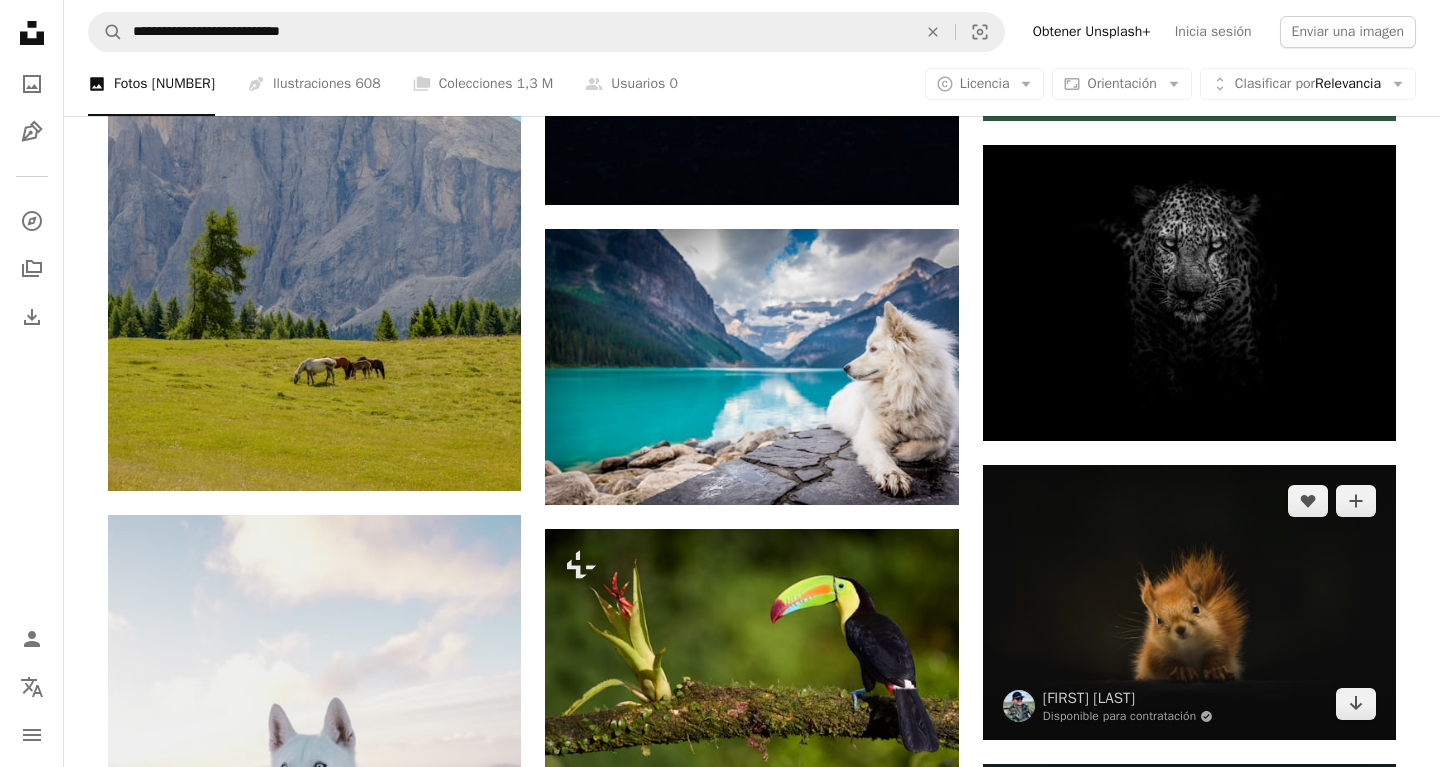 click at bounding box center [1189, 602] 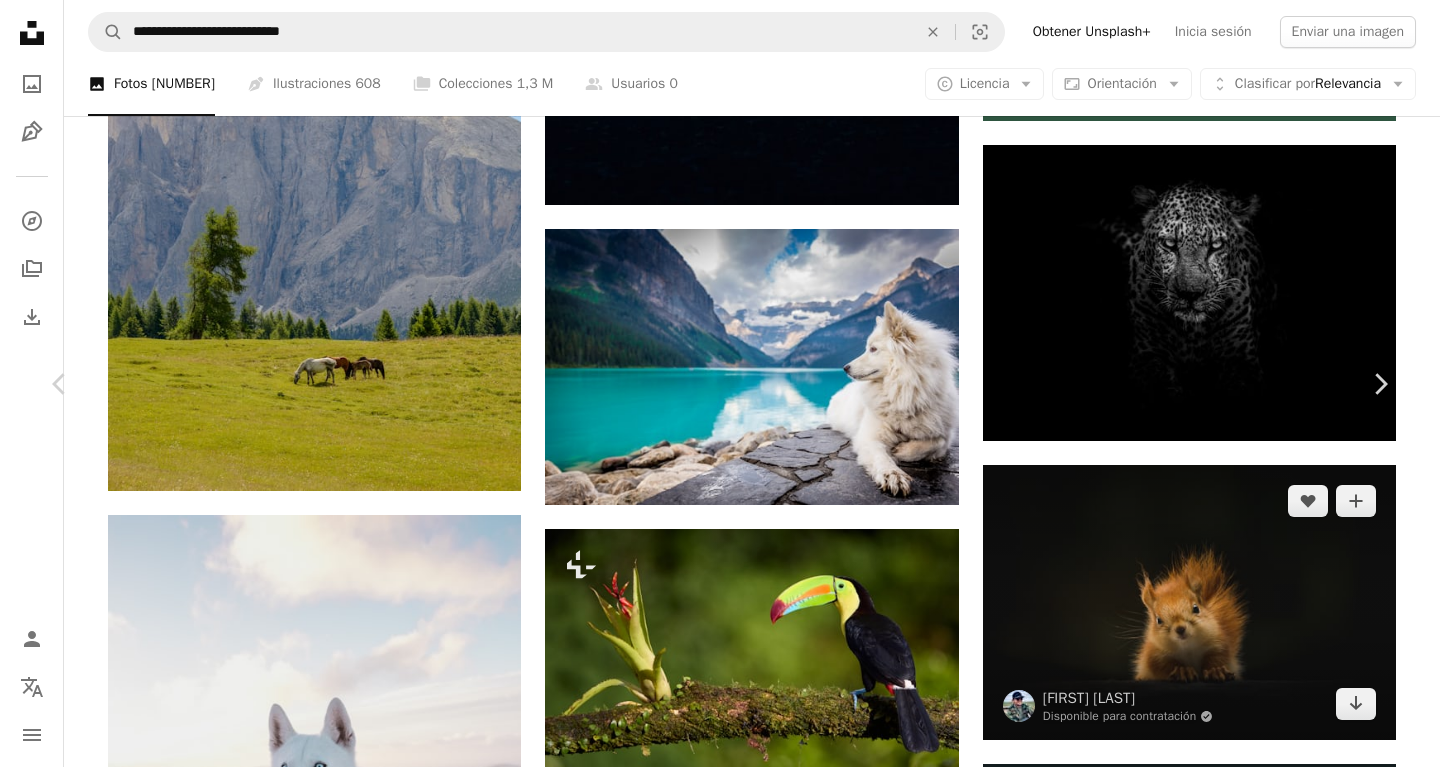 scroll, scrollTop: 194, scrollLeft: 0, axis: vertical 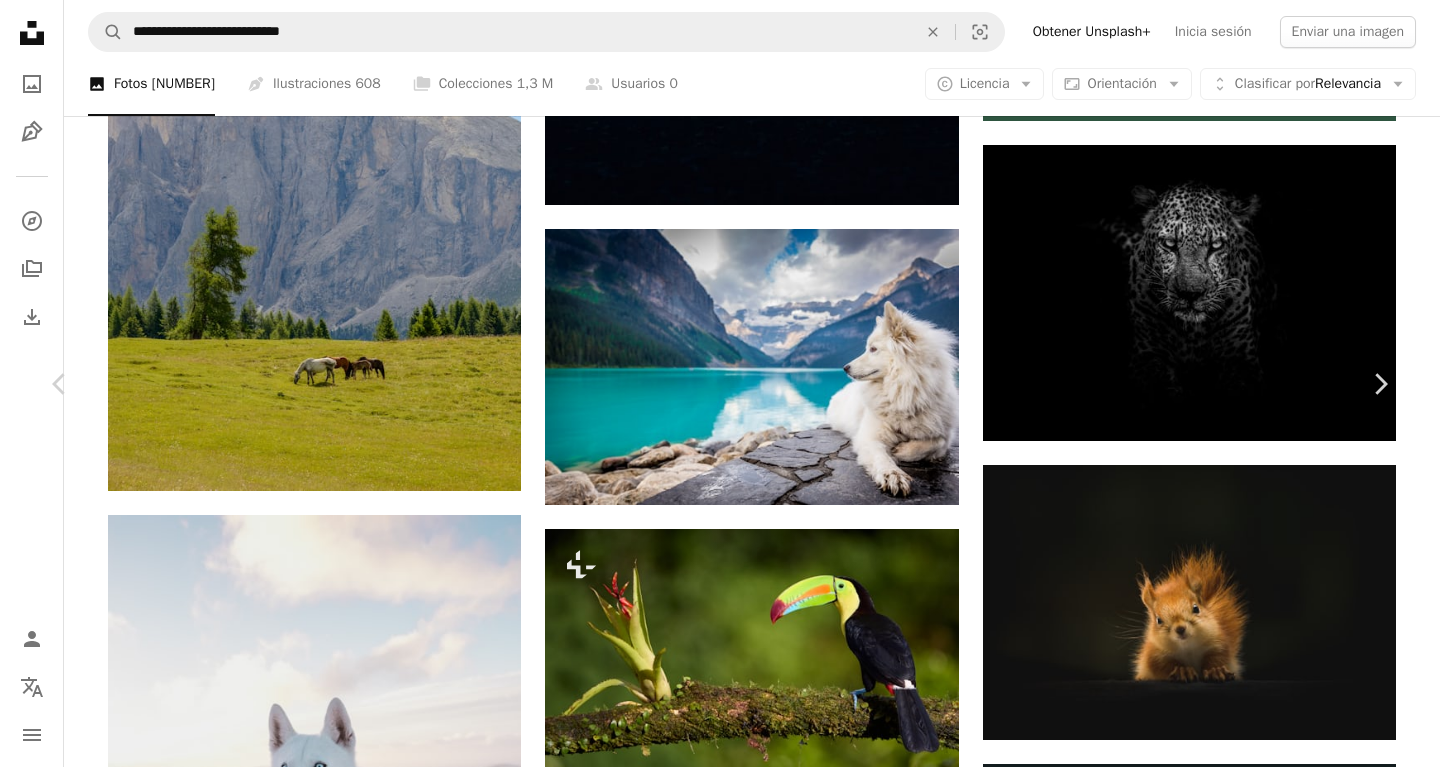 click on "Descargar gratis" at bounding box center [1184, 6645] 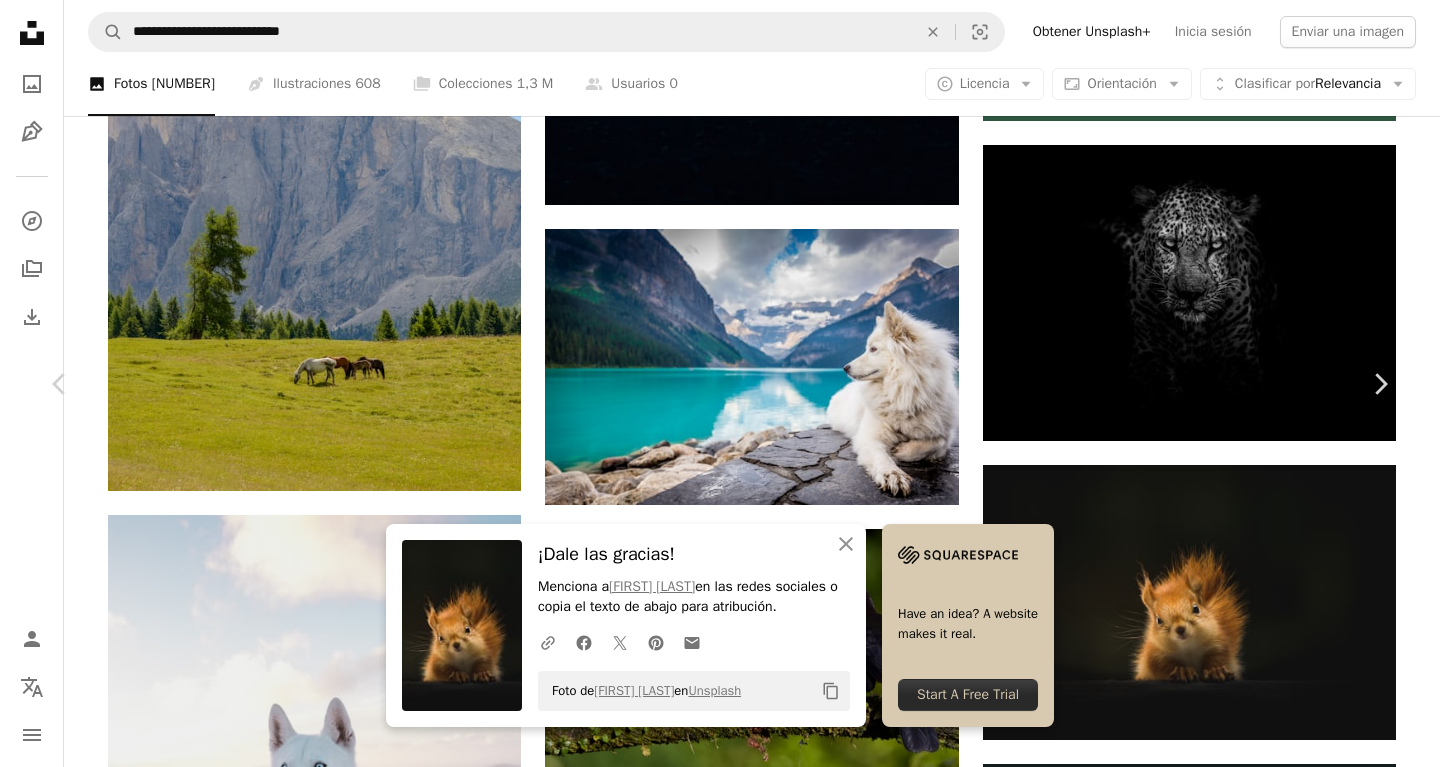 scroll, scrollTop: 1188, scrollLeft: 0, axis: vertical 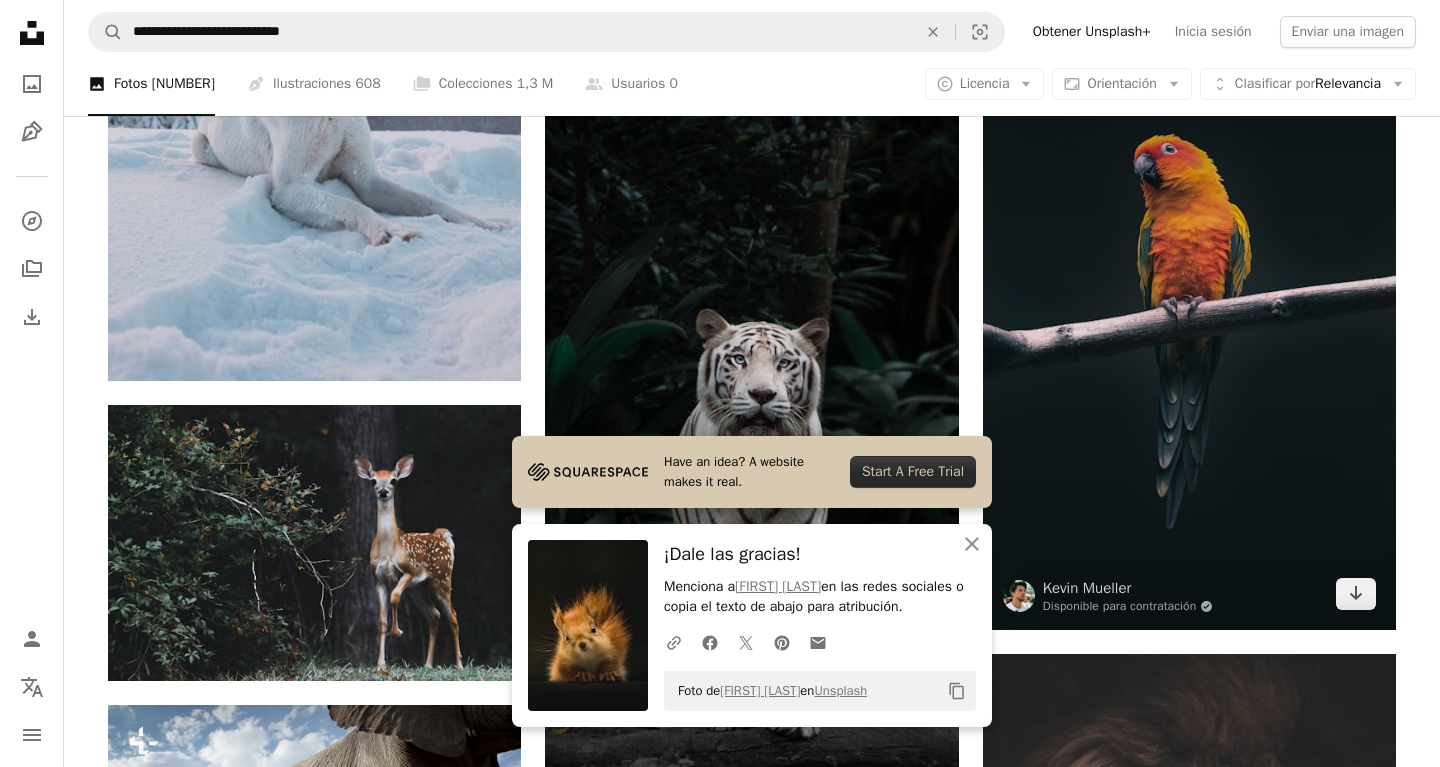 click at bounding box center (1189, 320) 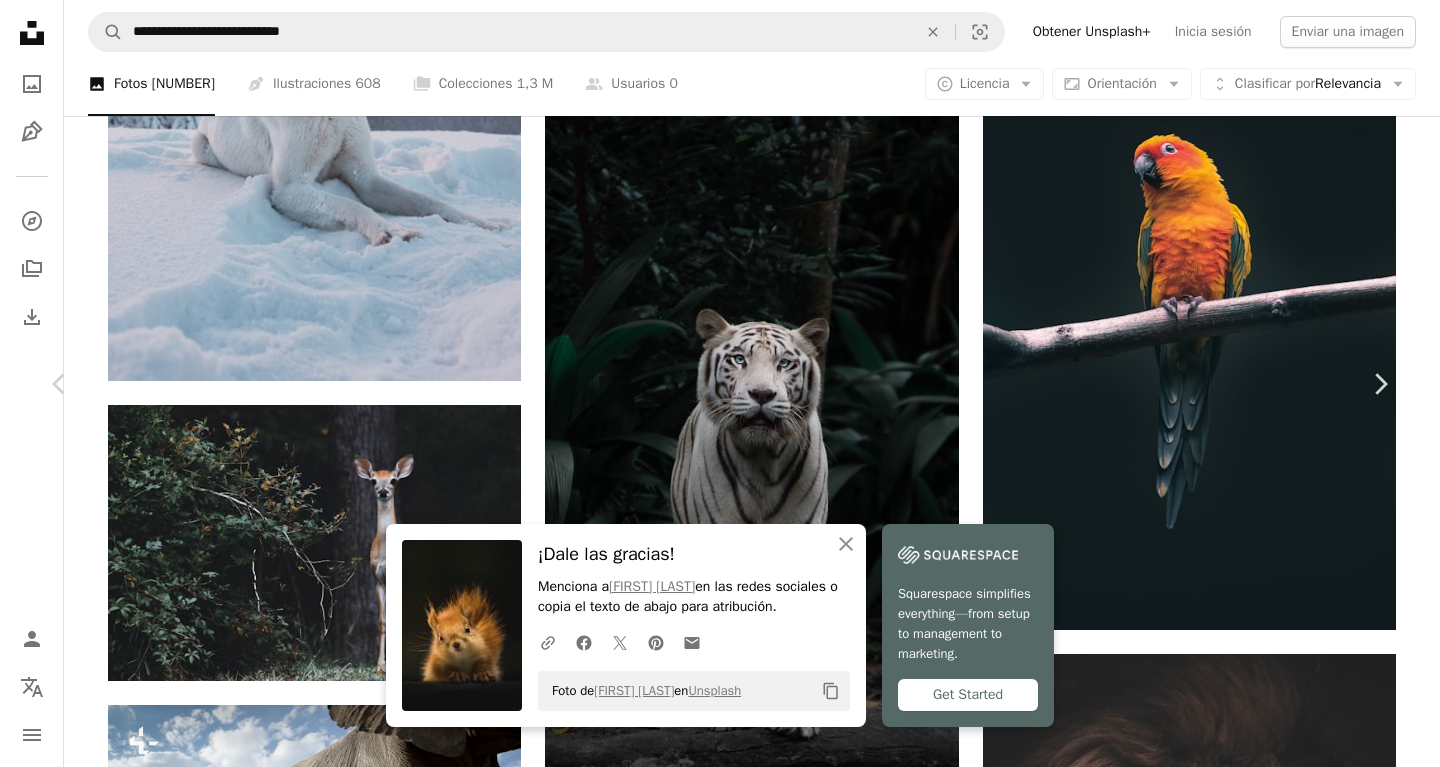 click on "Descargar gratis" at bounding box center [1184, 5907] 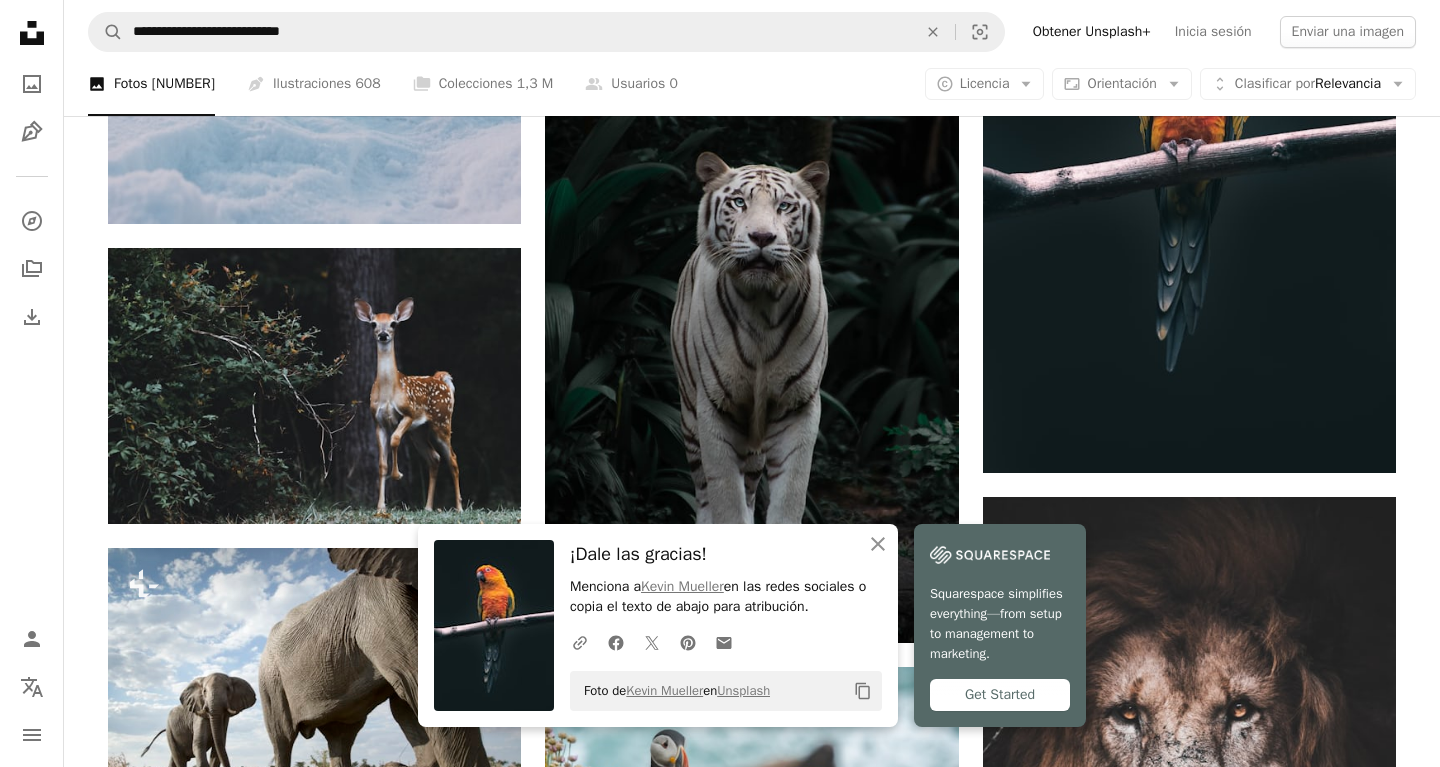 scroll, scrollTop: 1830, scrollLeft: 0, axis: vertical 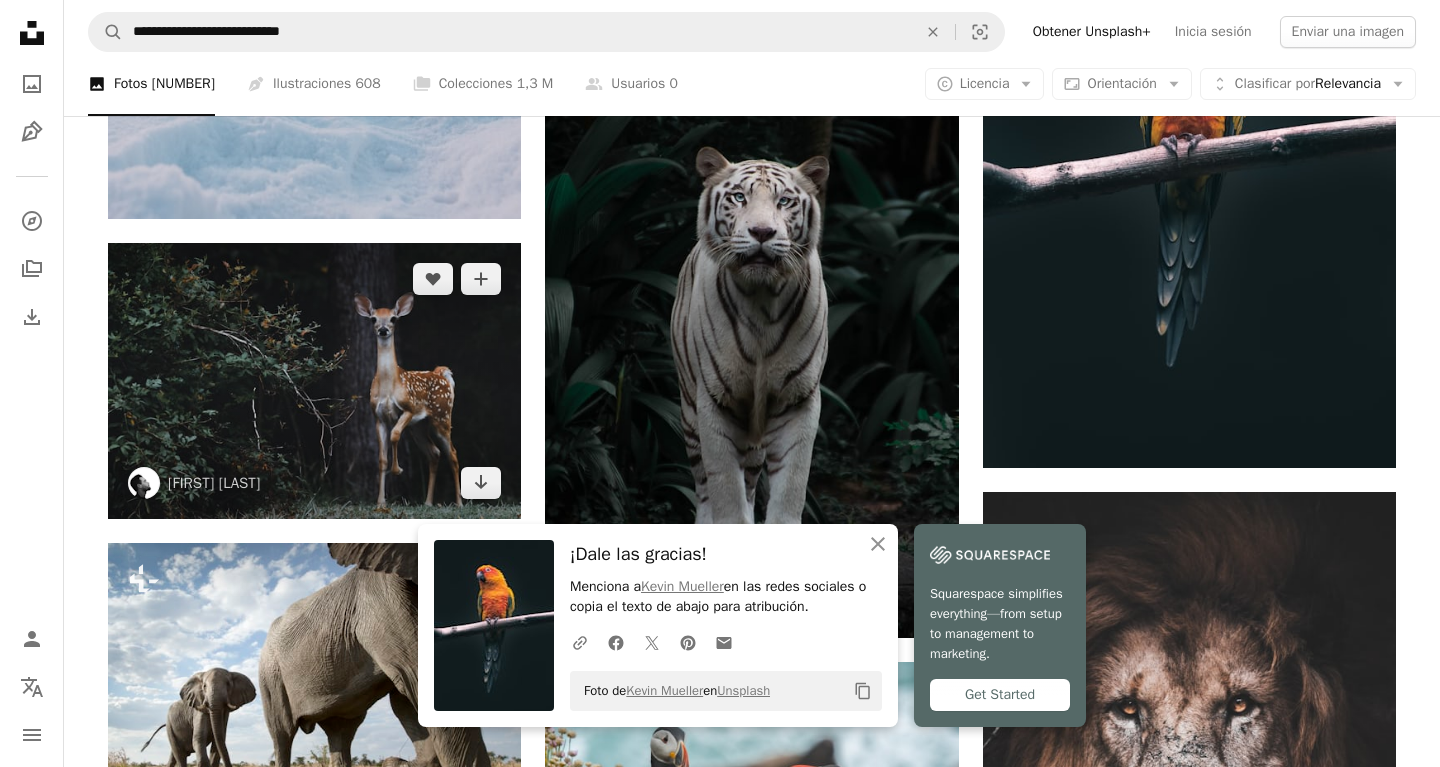 click at bounding box center (314, 380) 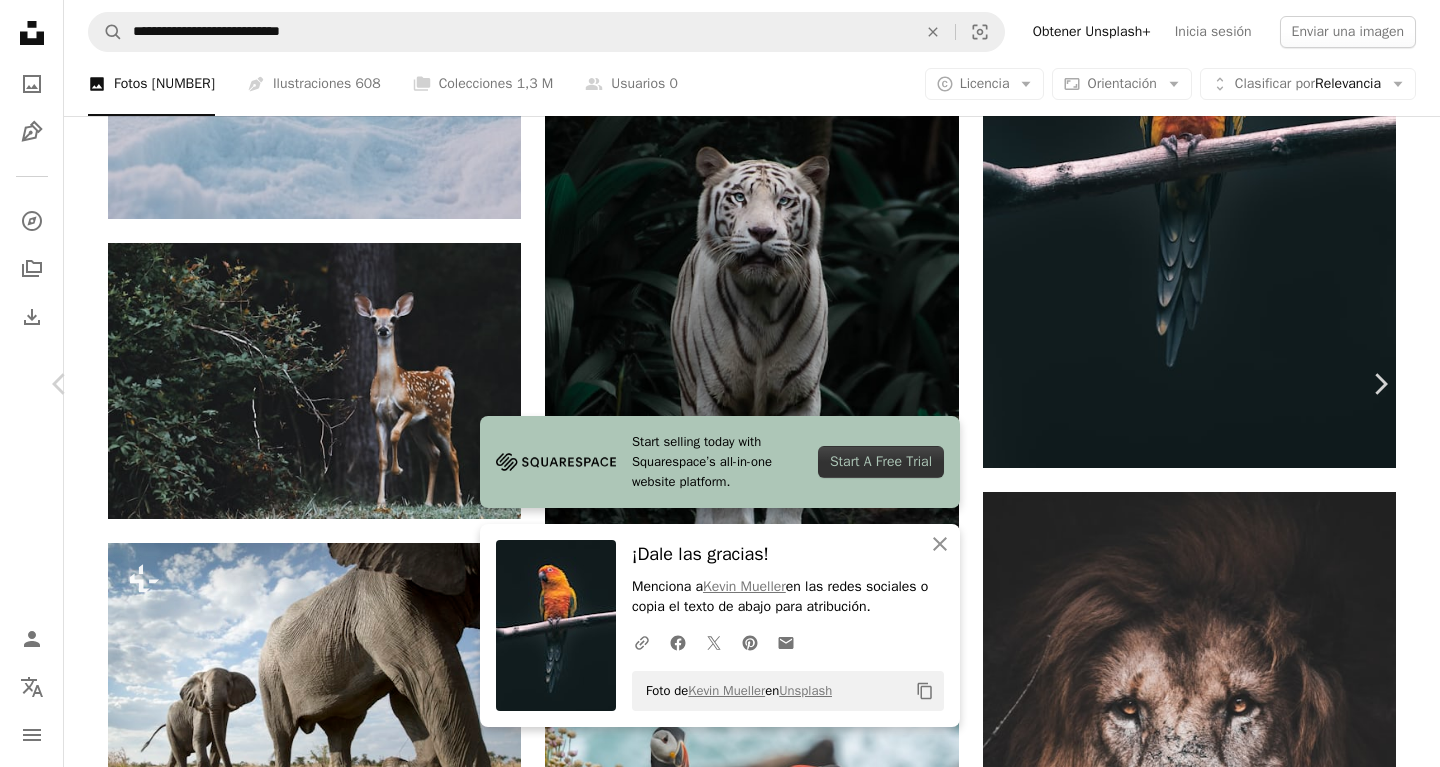 click on "Descargar gratis" at bounding box center [1184, 5745] 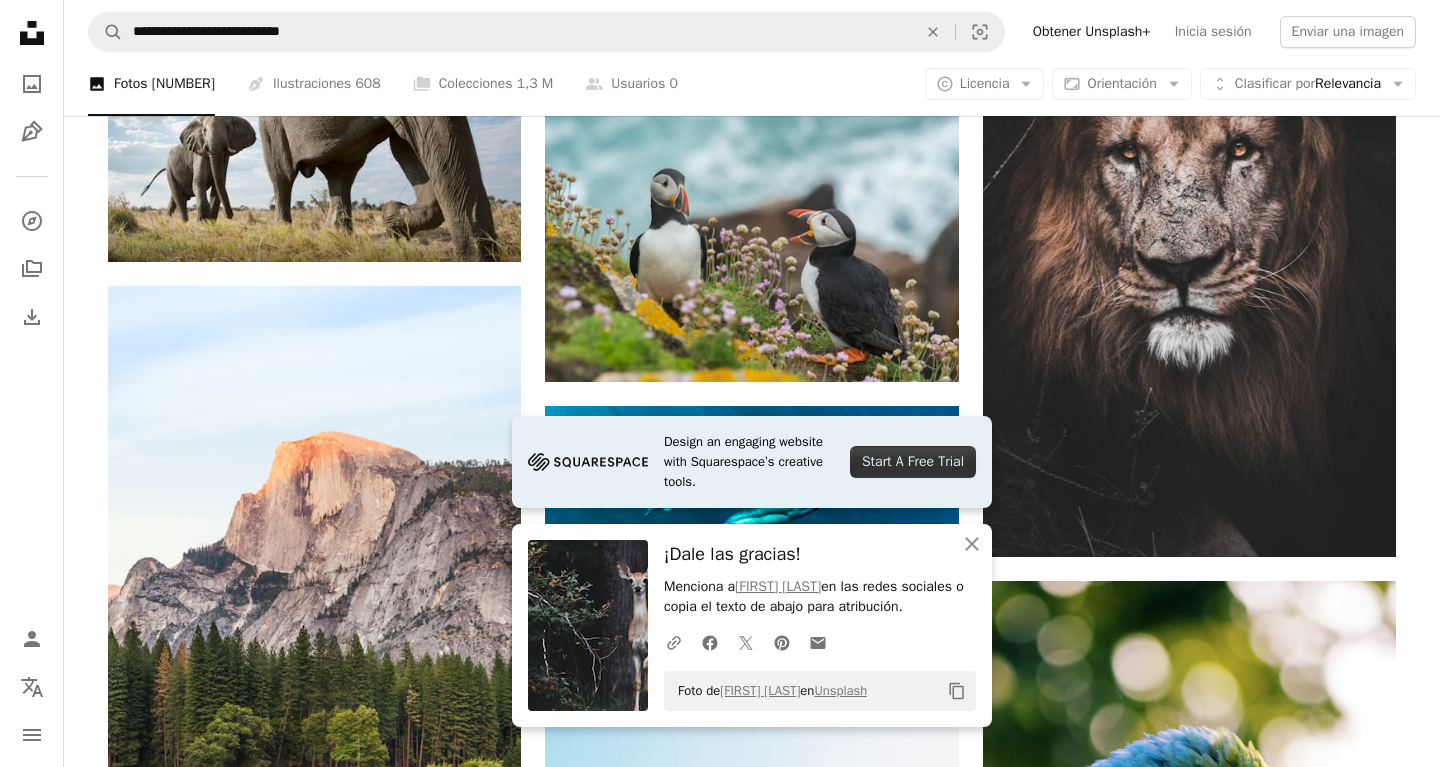 scroll, scrollTop: 2388, scrollLeft: 0, axis: vertical 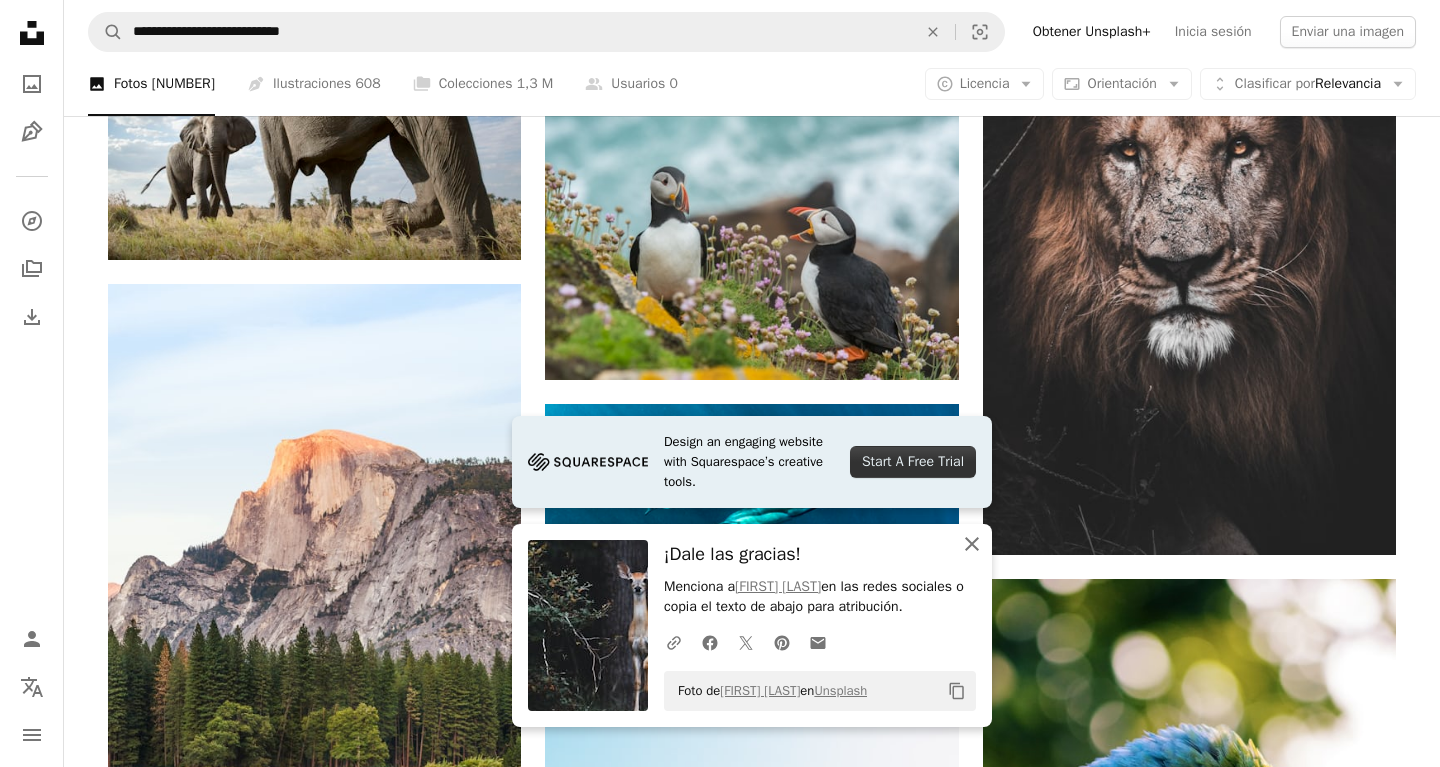 click on "An X shape" 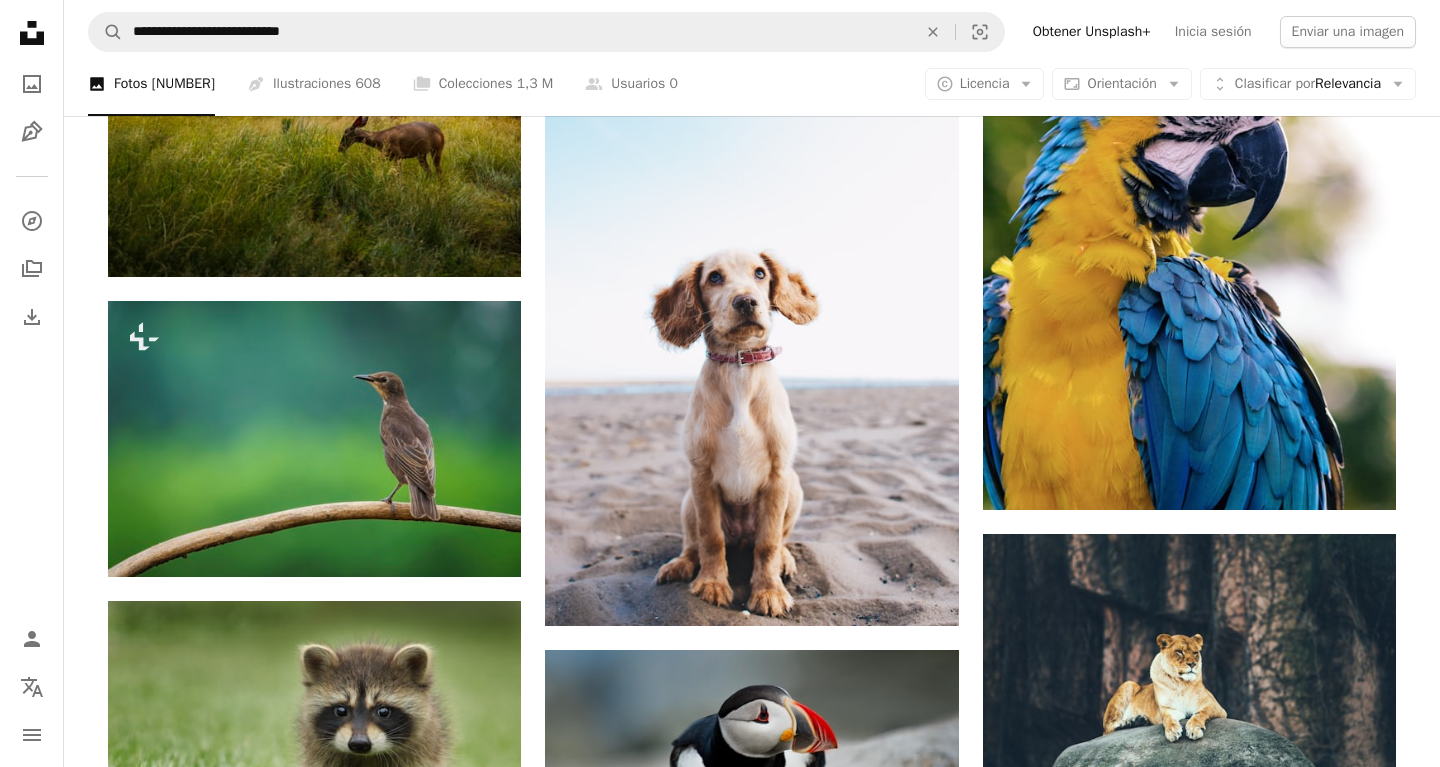 scroll, scrollTop: 3080, scrollLeft: 0, axis: vertical 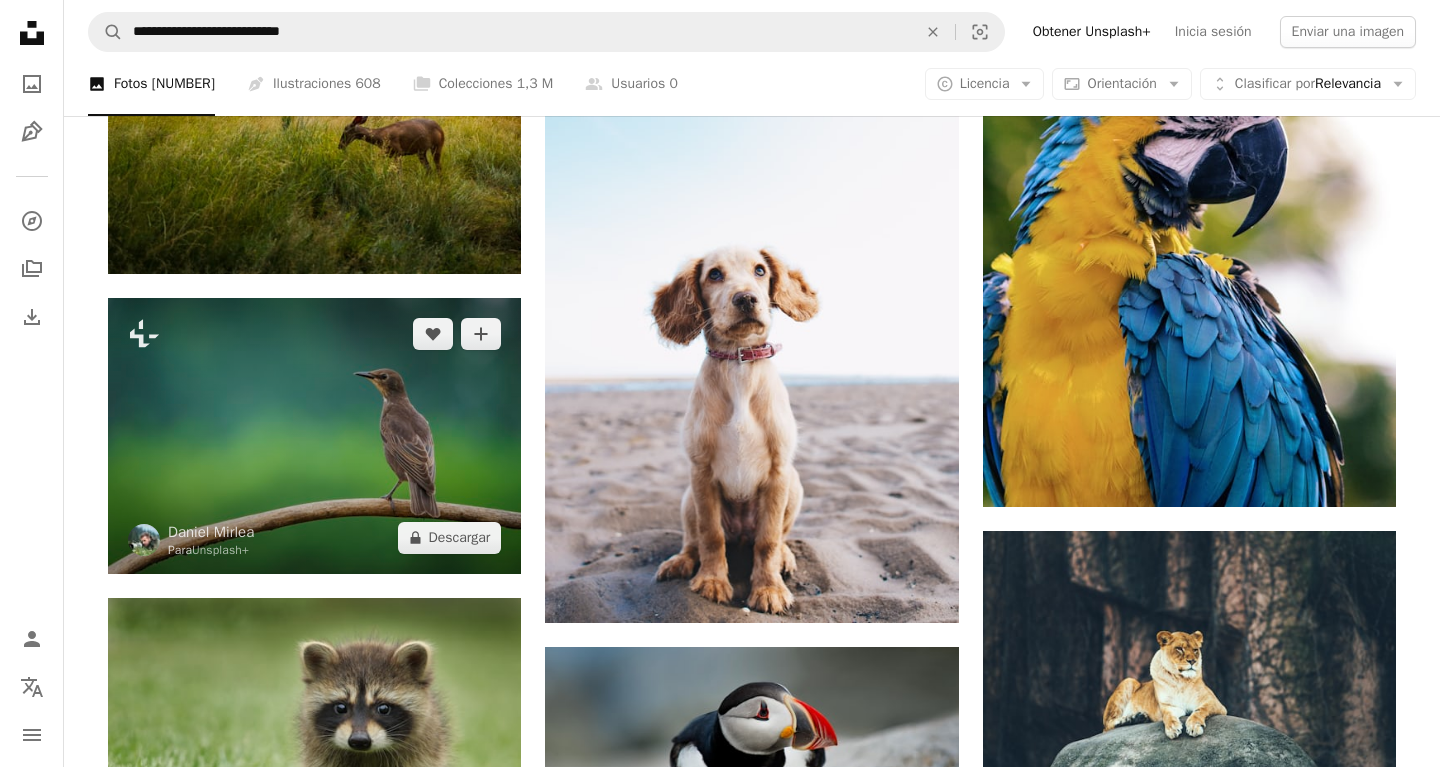 click at bounding box center [314, 436] 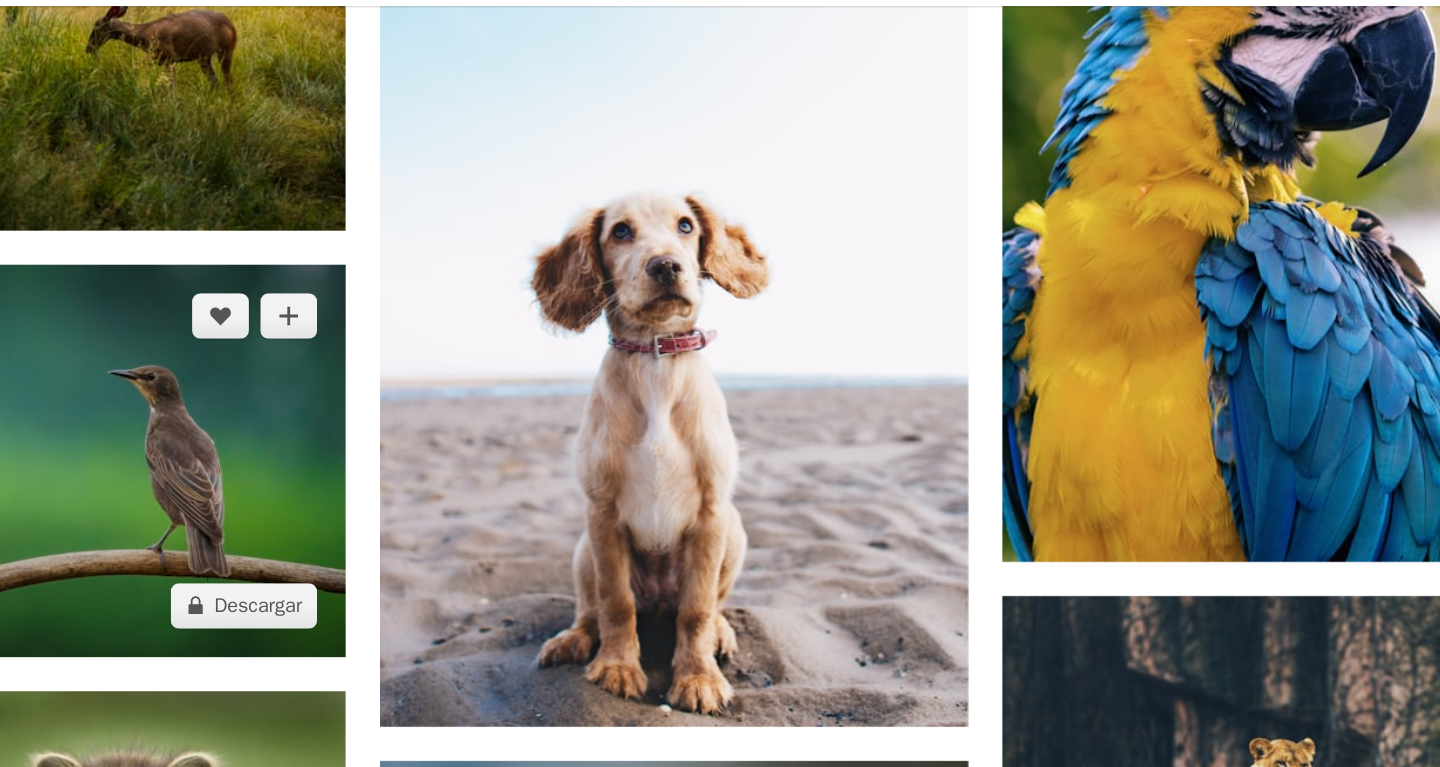 scroll, scrollTop: 1, scrollLeft: 0, axis: vertical 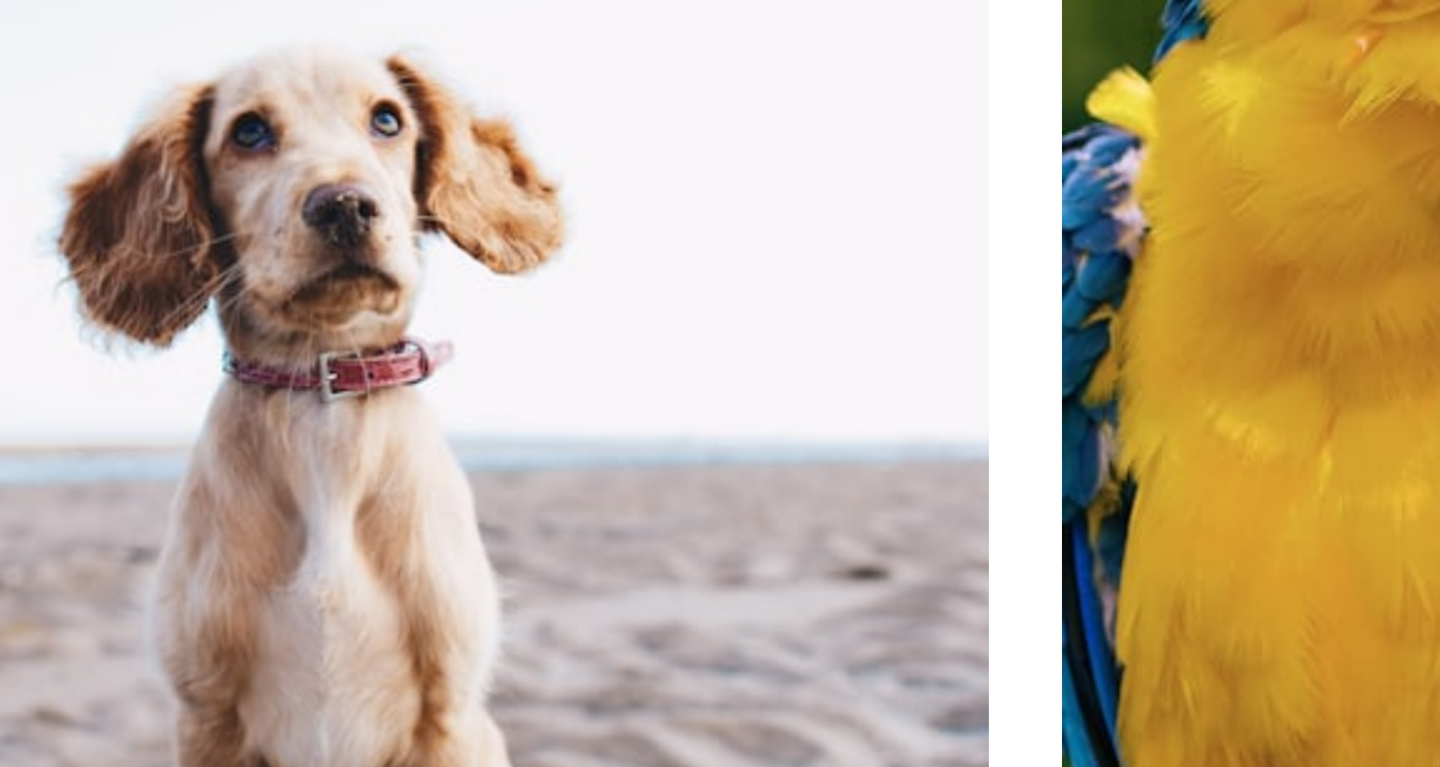 click at bounding box center (712, 4831) 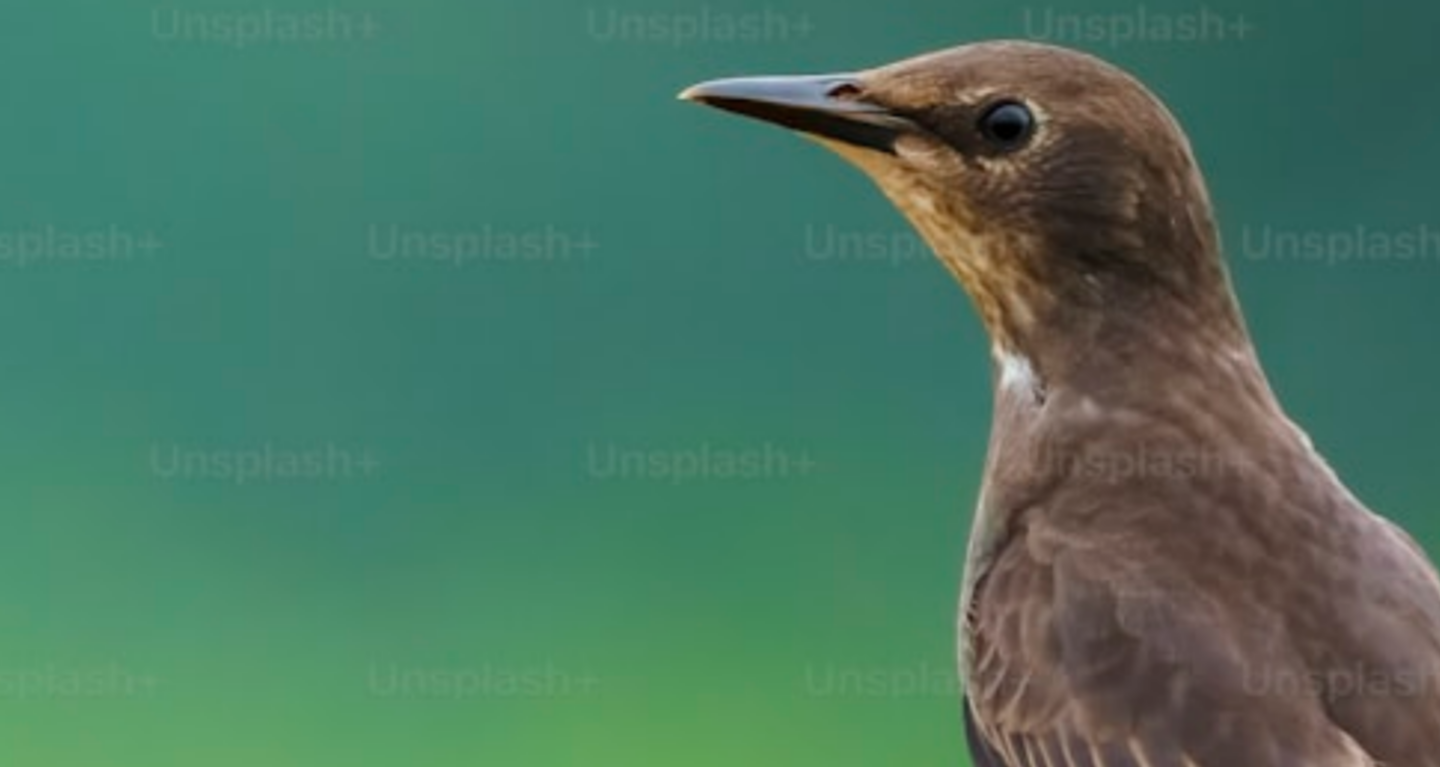 click at bounding box center (720, 480) 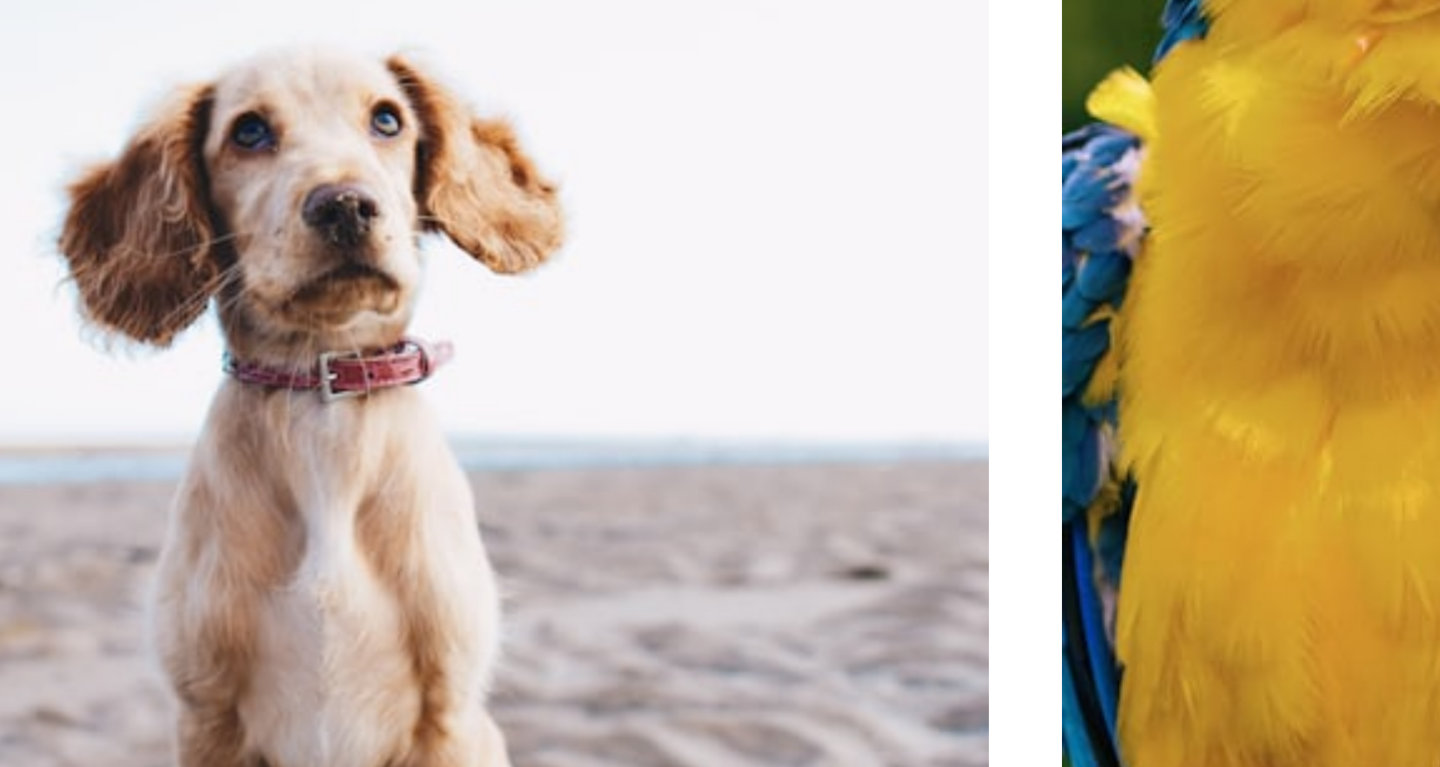 click at bounding box center [712, 4831] 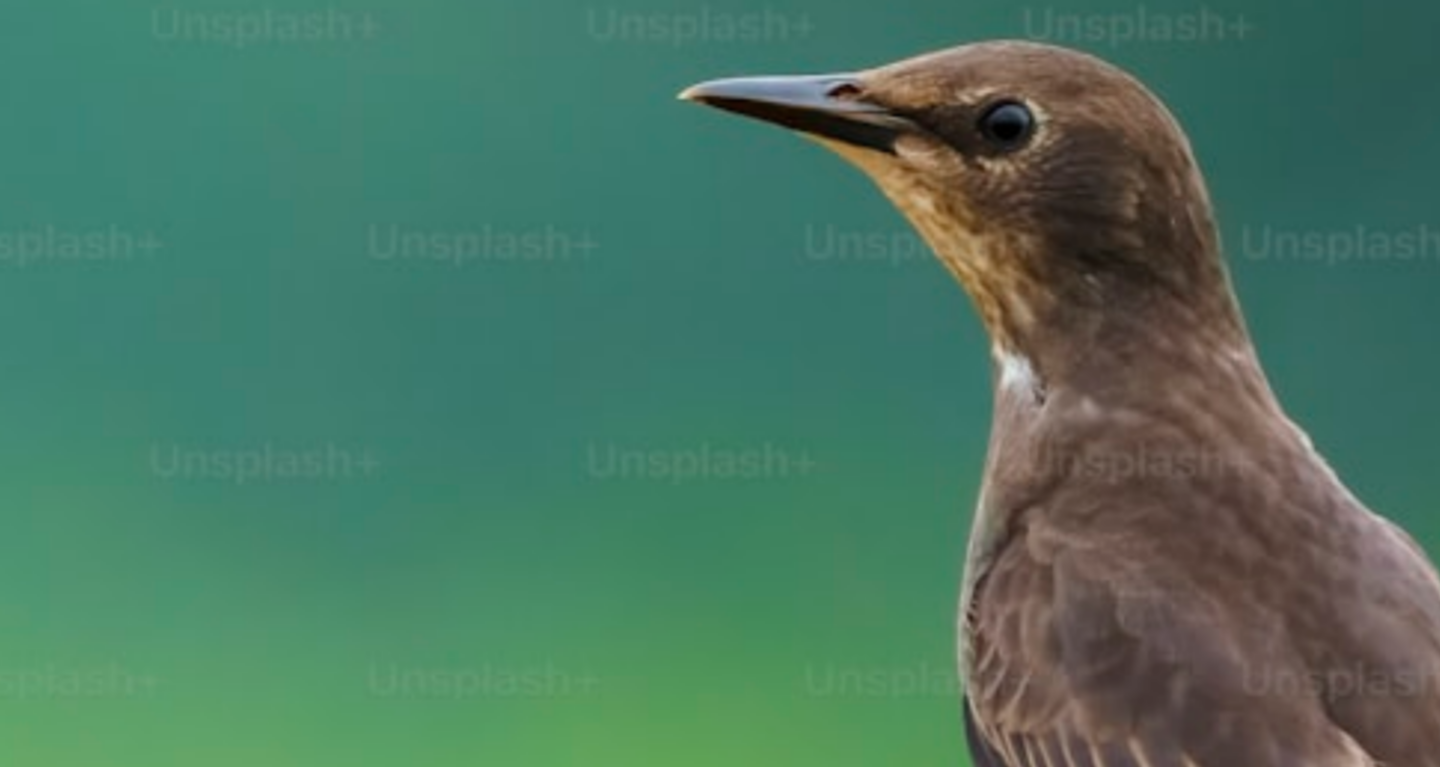 click at bounding box center (720, 480) 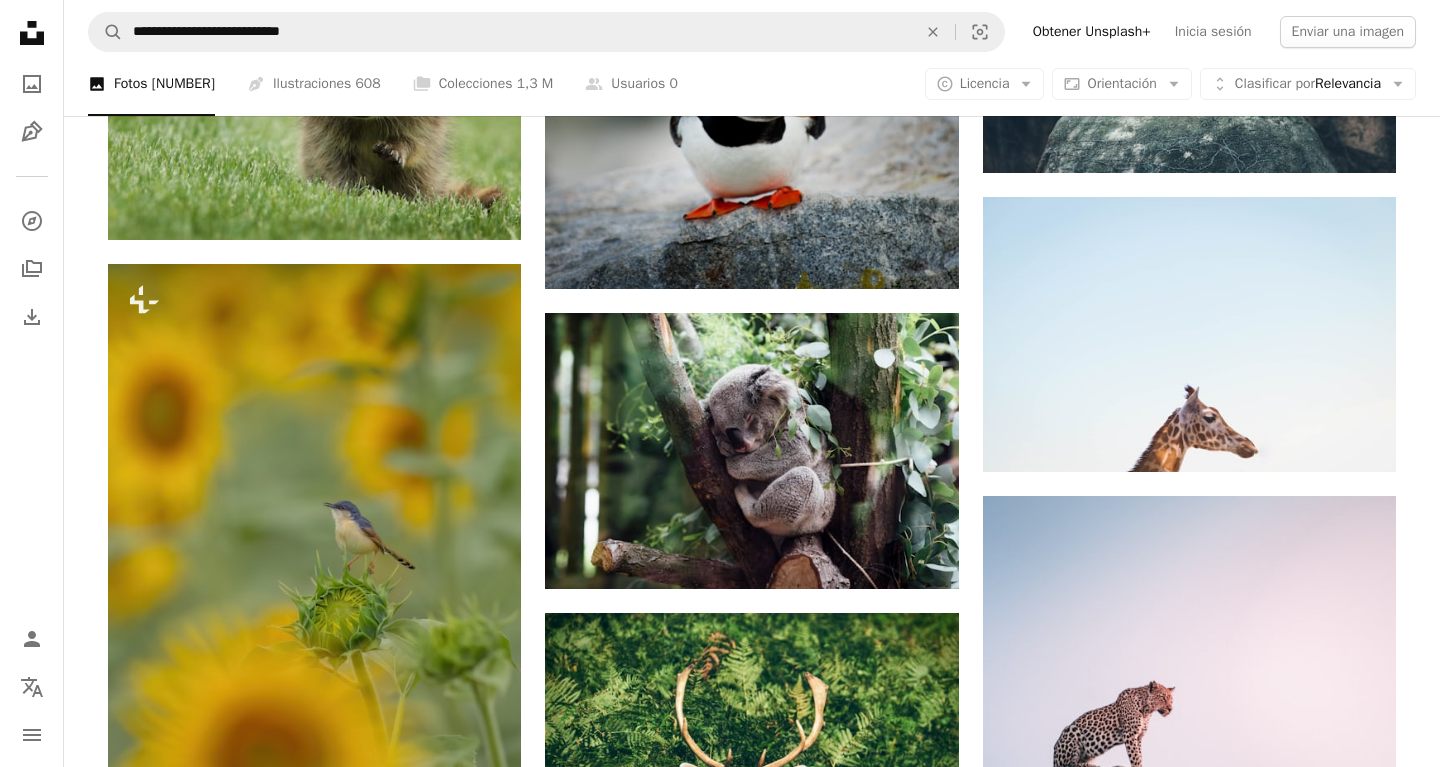 scroll, scrollTop: 3715, scrollLeft: 0, axis: vertical 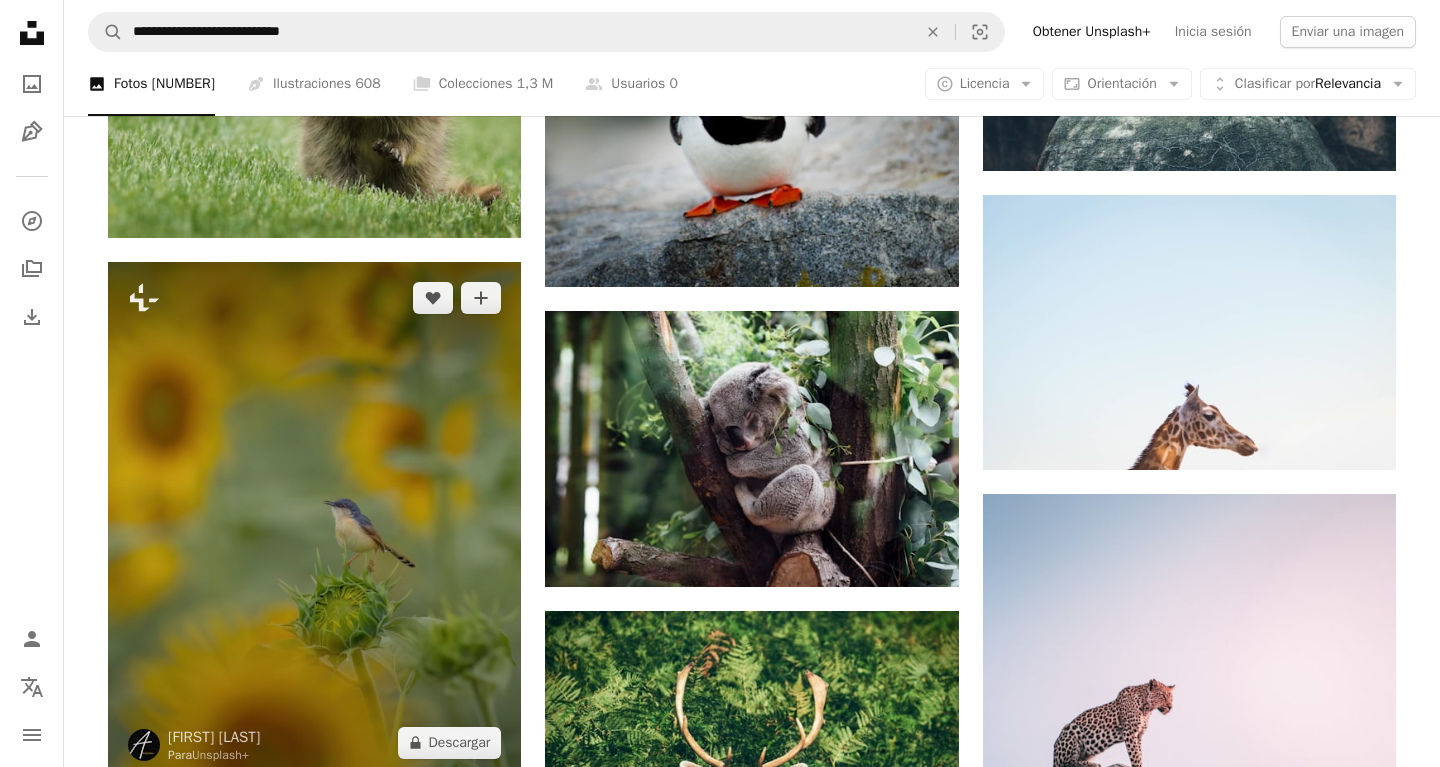 click at bounding box center [314, 520] 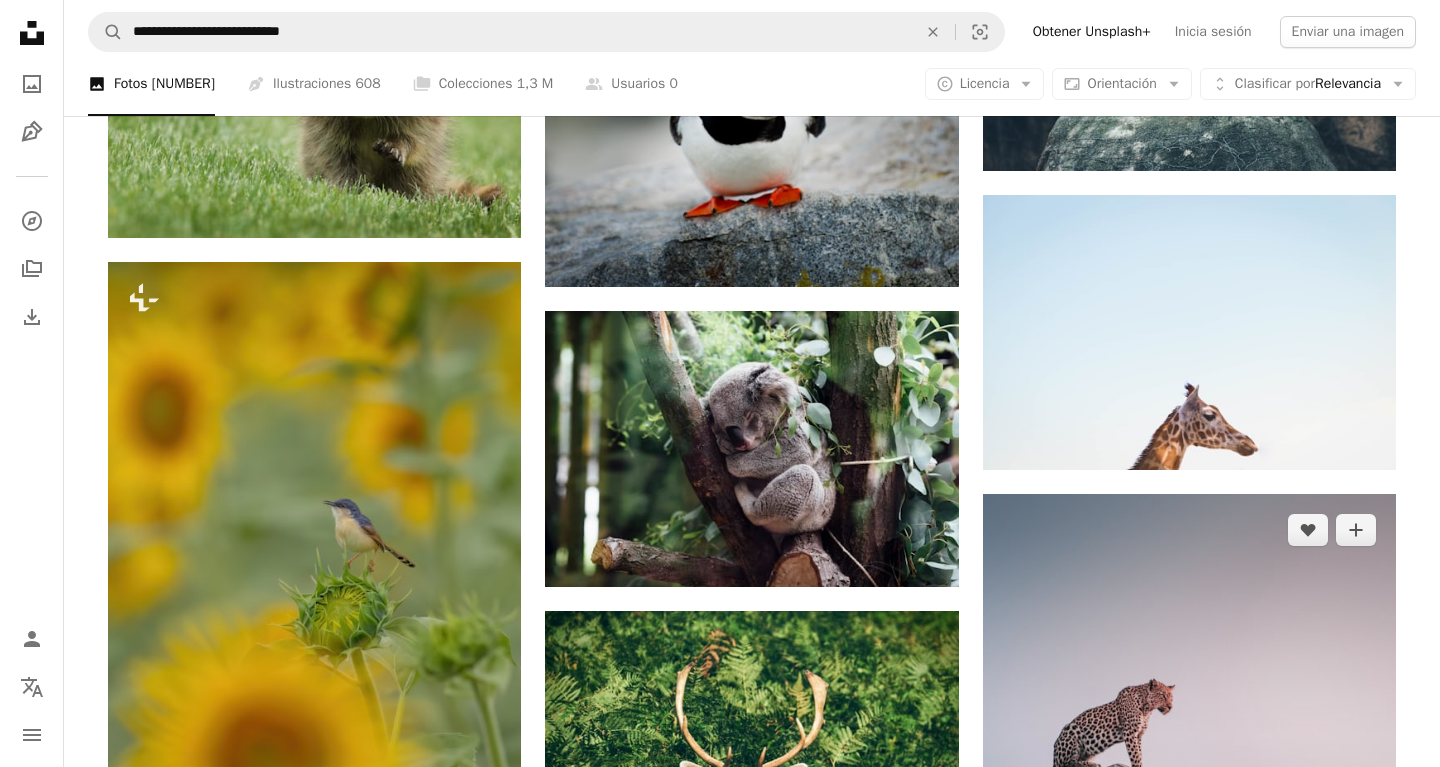 click at bounding box center [1189, 760] 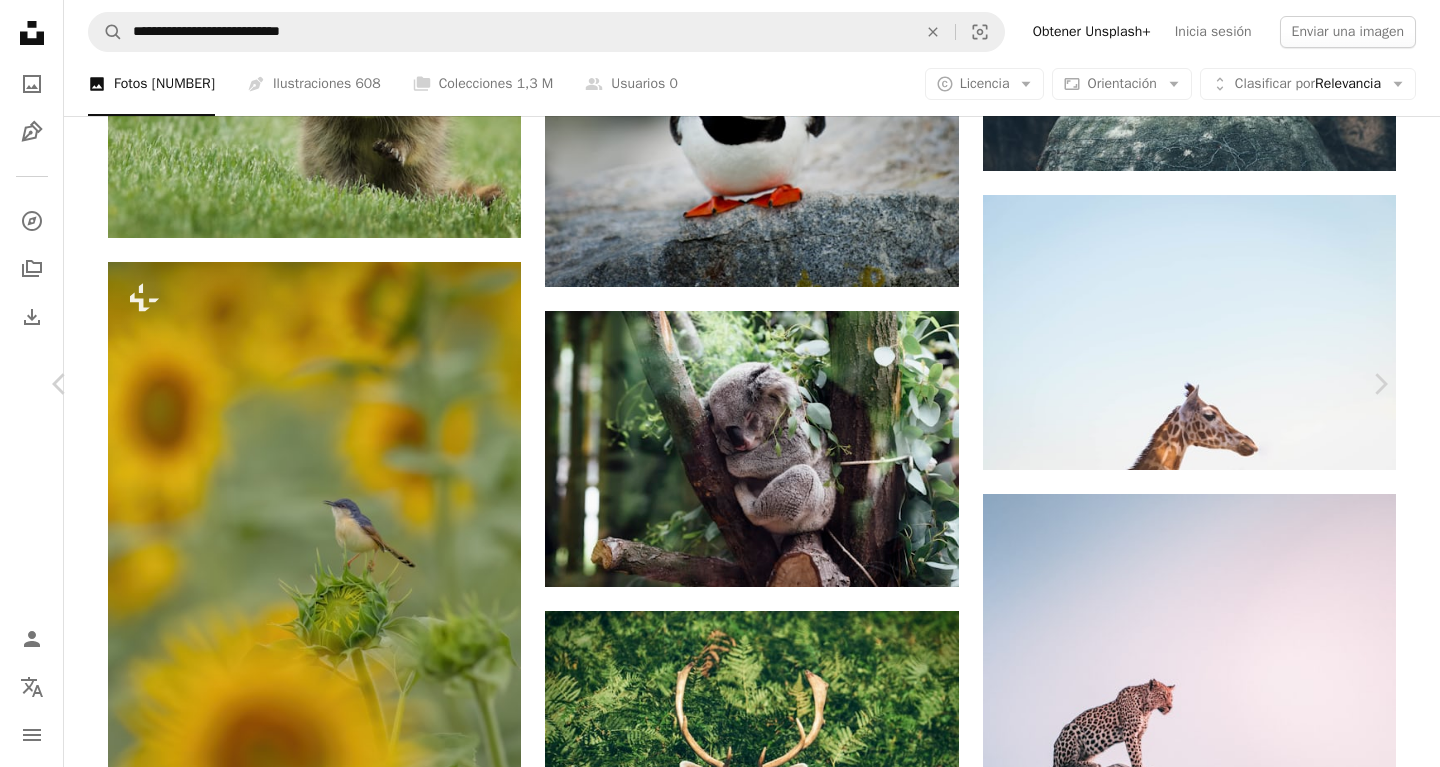 click on "Descargar gratis" at bounding box center (1184, 3860) 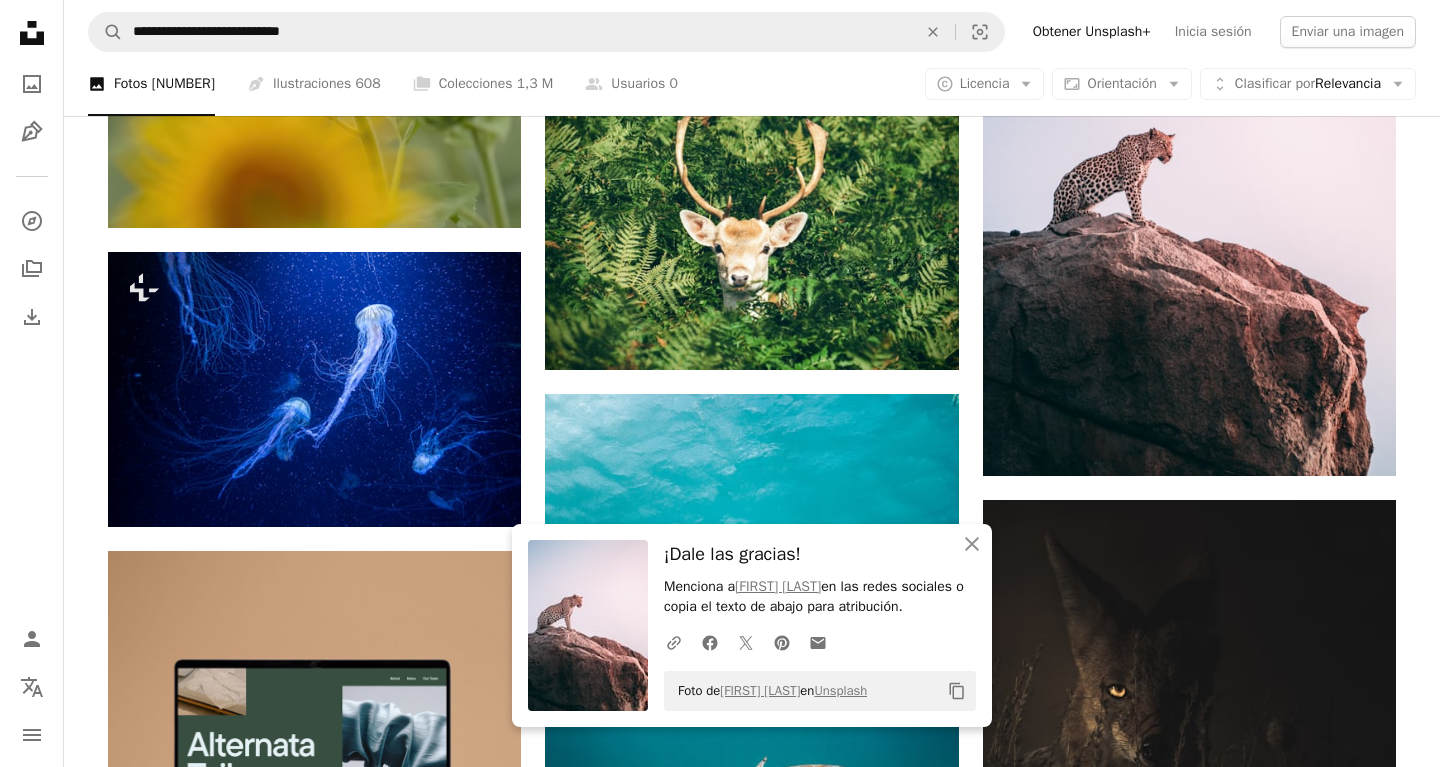 scroll, scrollTop: 4281, scrollLeft: 0, axis: vertical 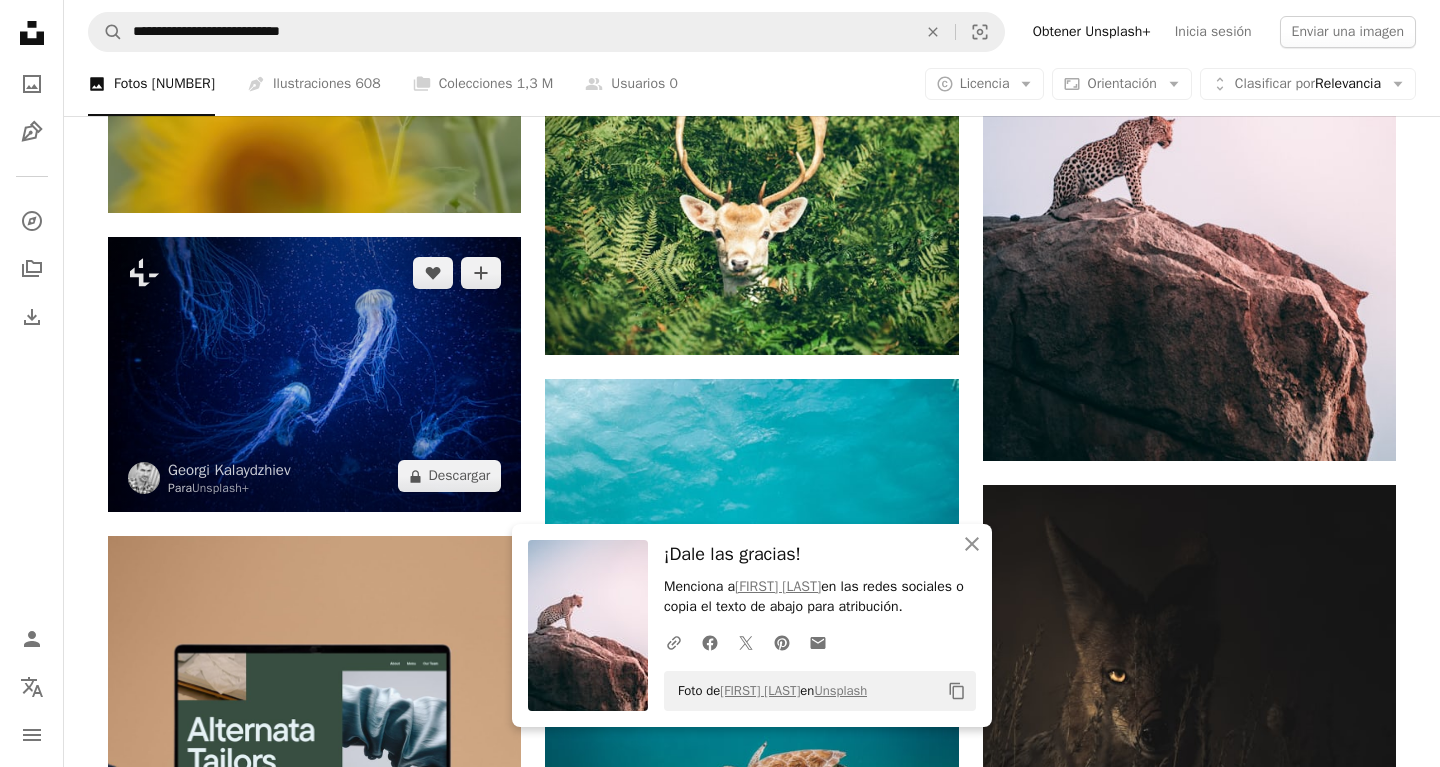 click at bounding box center (314, 374) 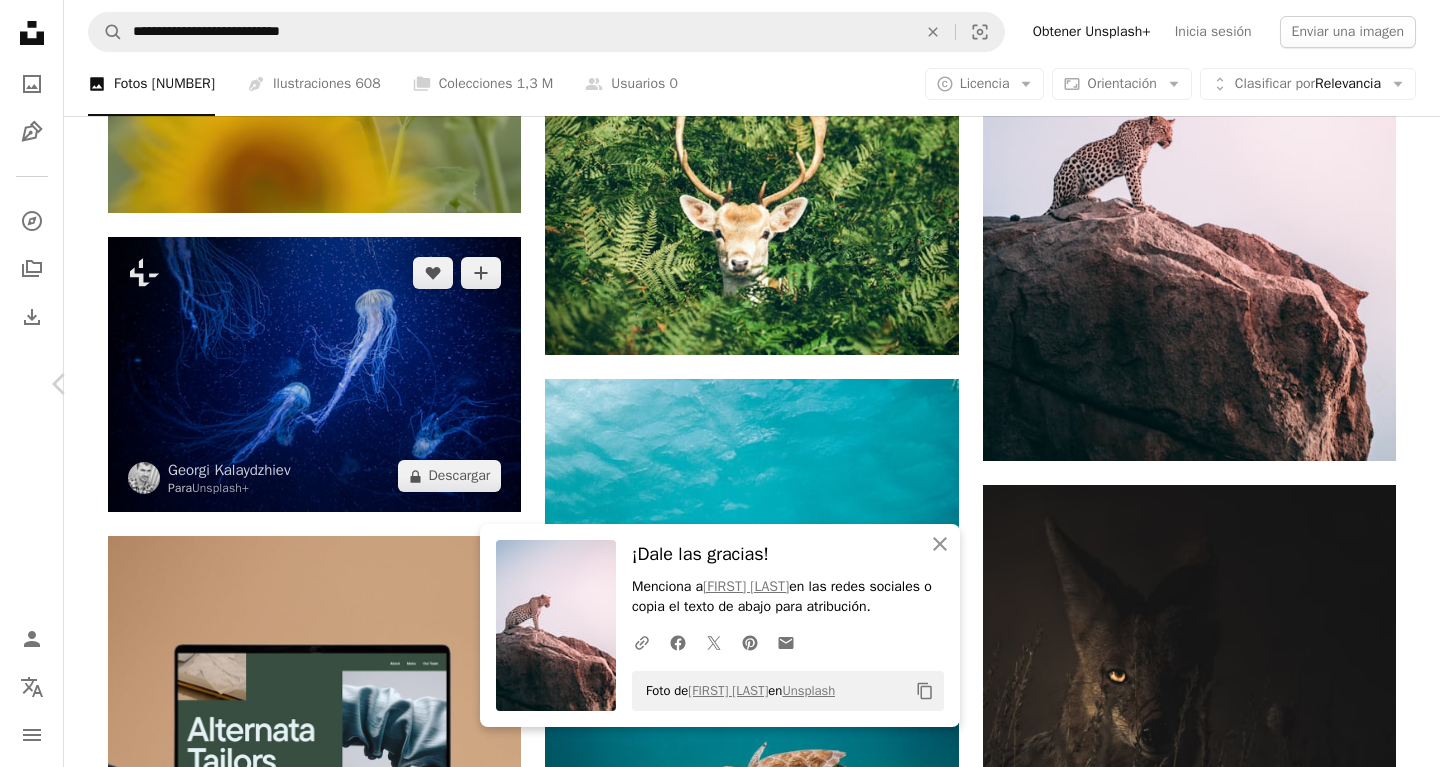 scroll, scrollTop: 398, scrollLeft: 0, axis: vertical 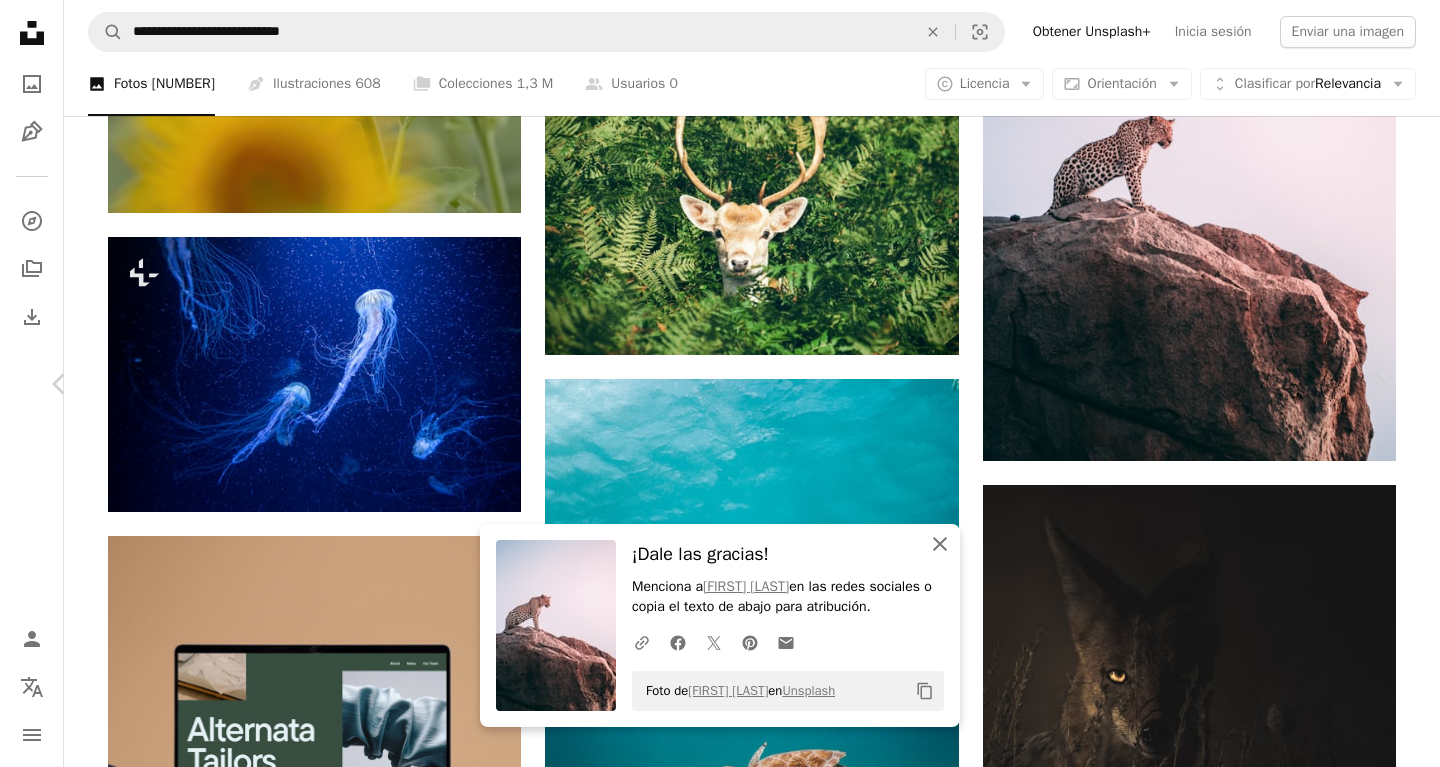 click on "An X shape" 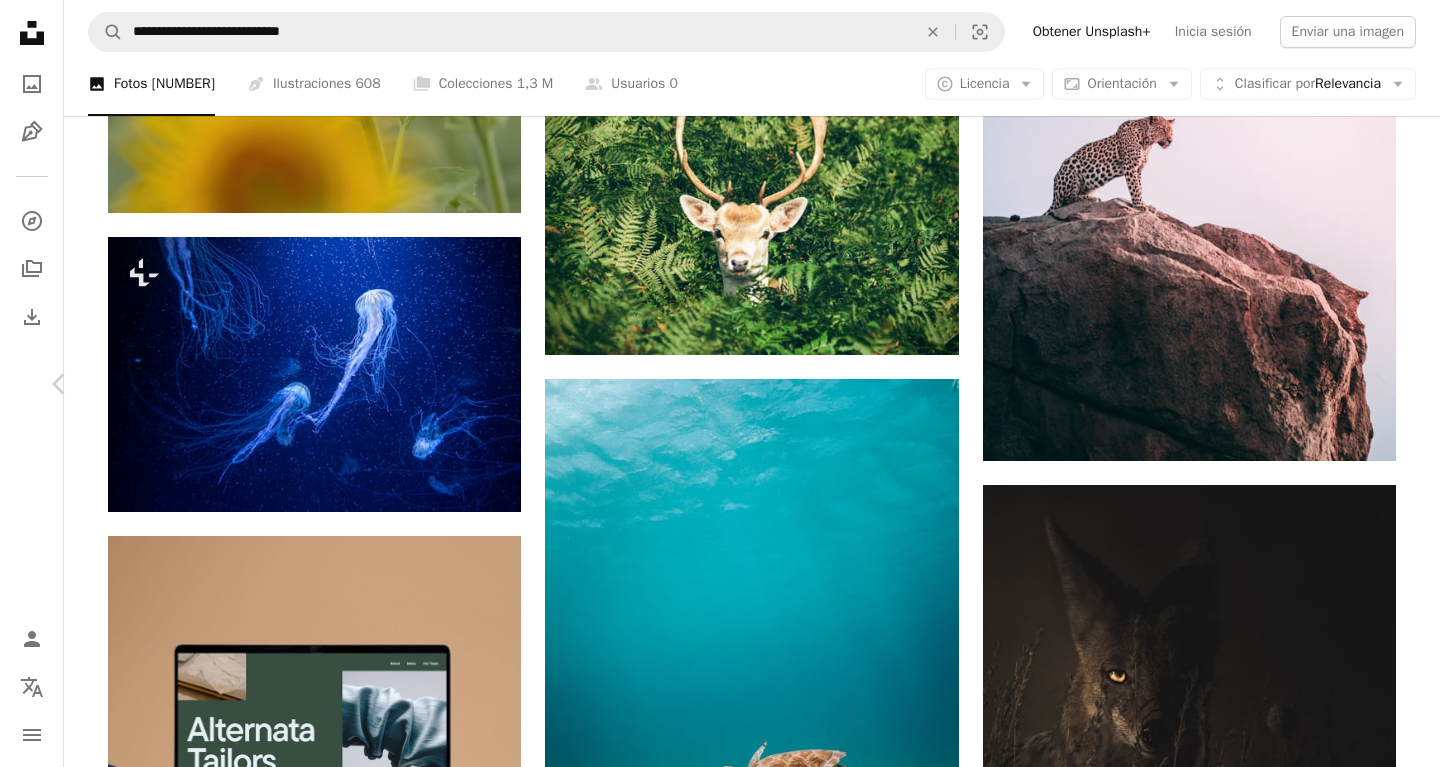 scroll, scrollTop: 891, scrollLeft: 0, axis: vertical 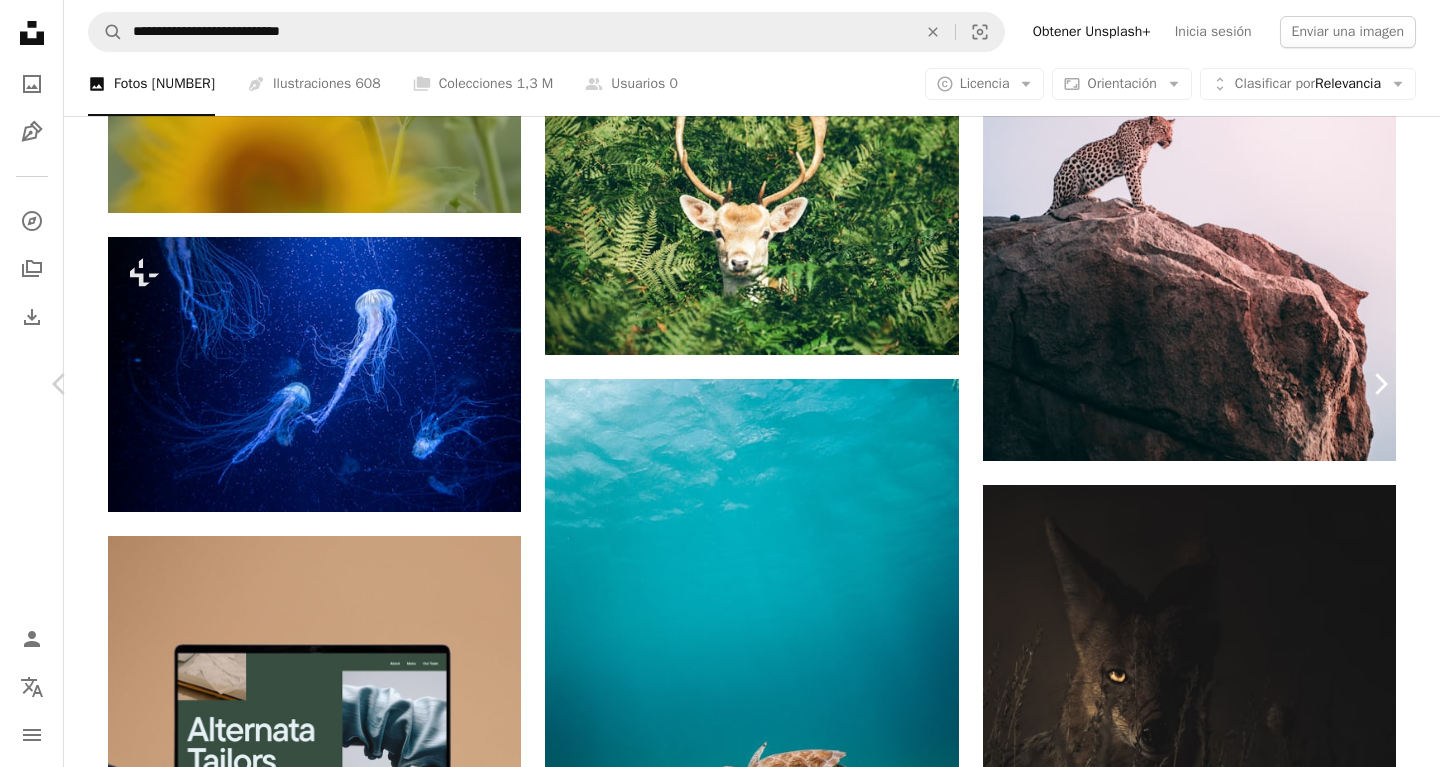 click on "Chevron right" 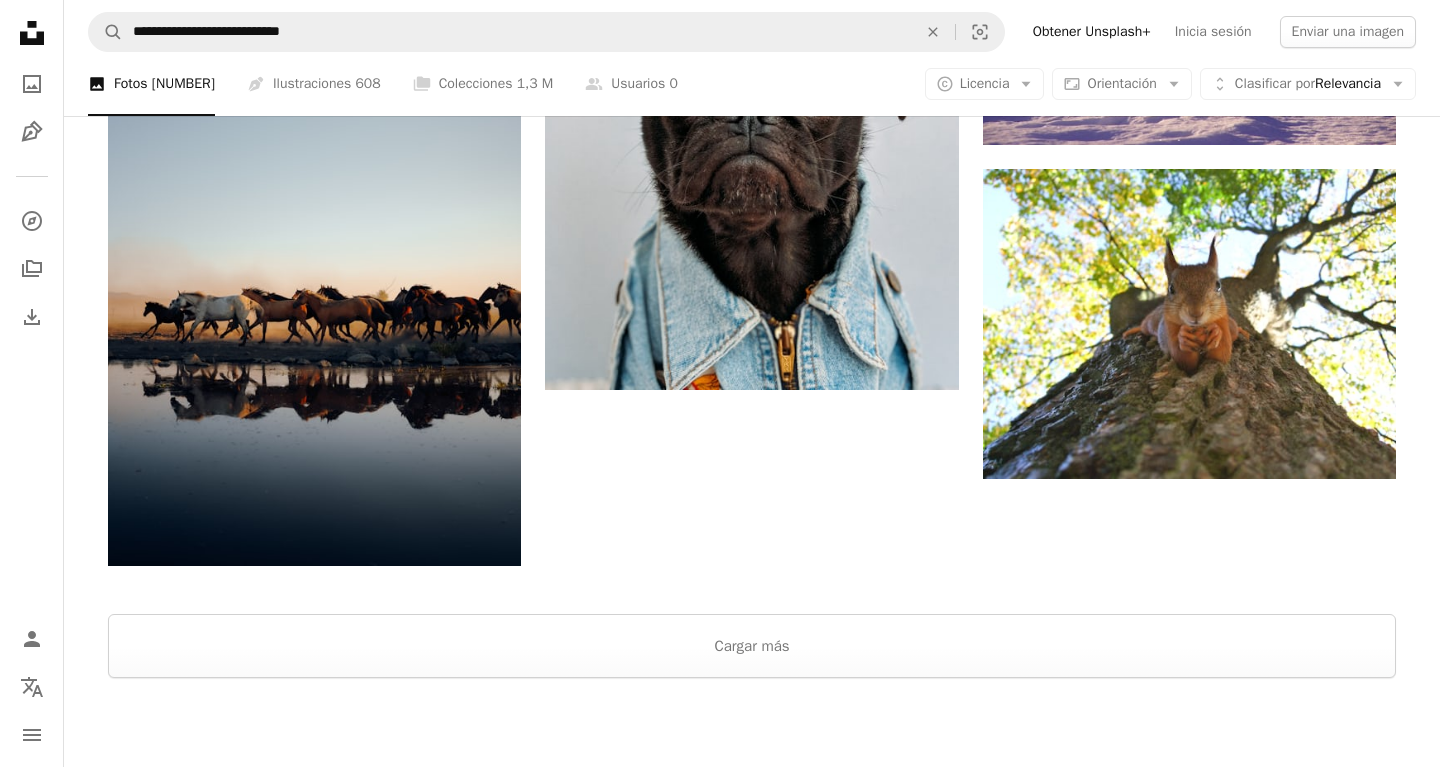 scroll, scrollTop: 6048, scrollLeft: 0, axis: vertical 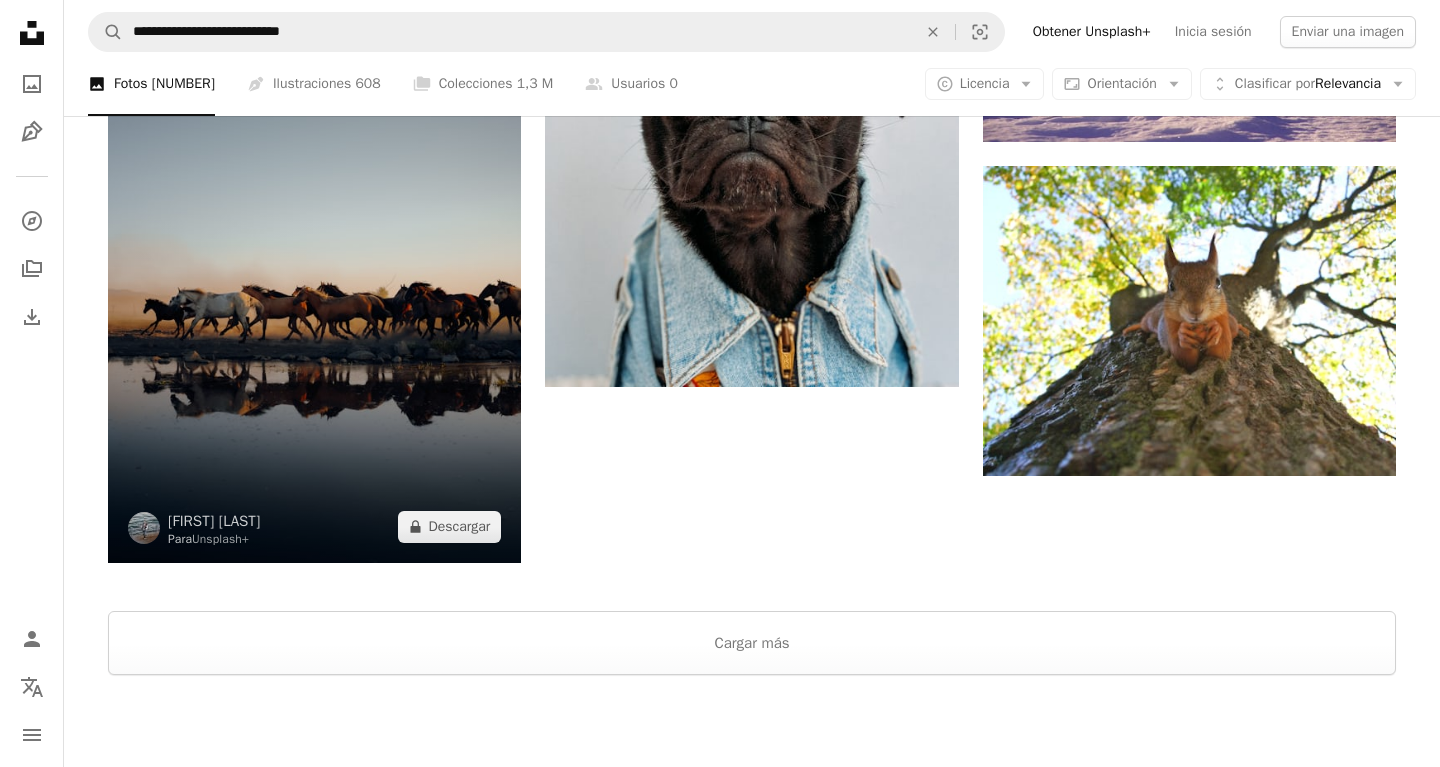 click at bounding box center (314, 253) 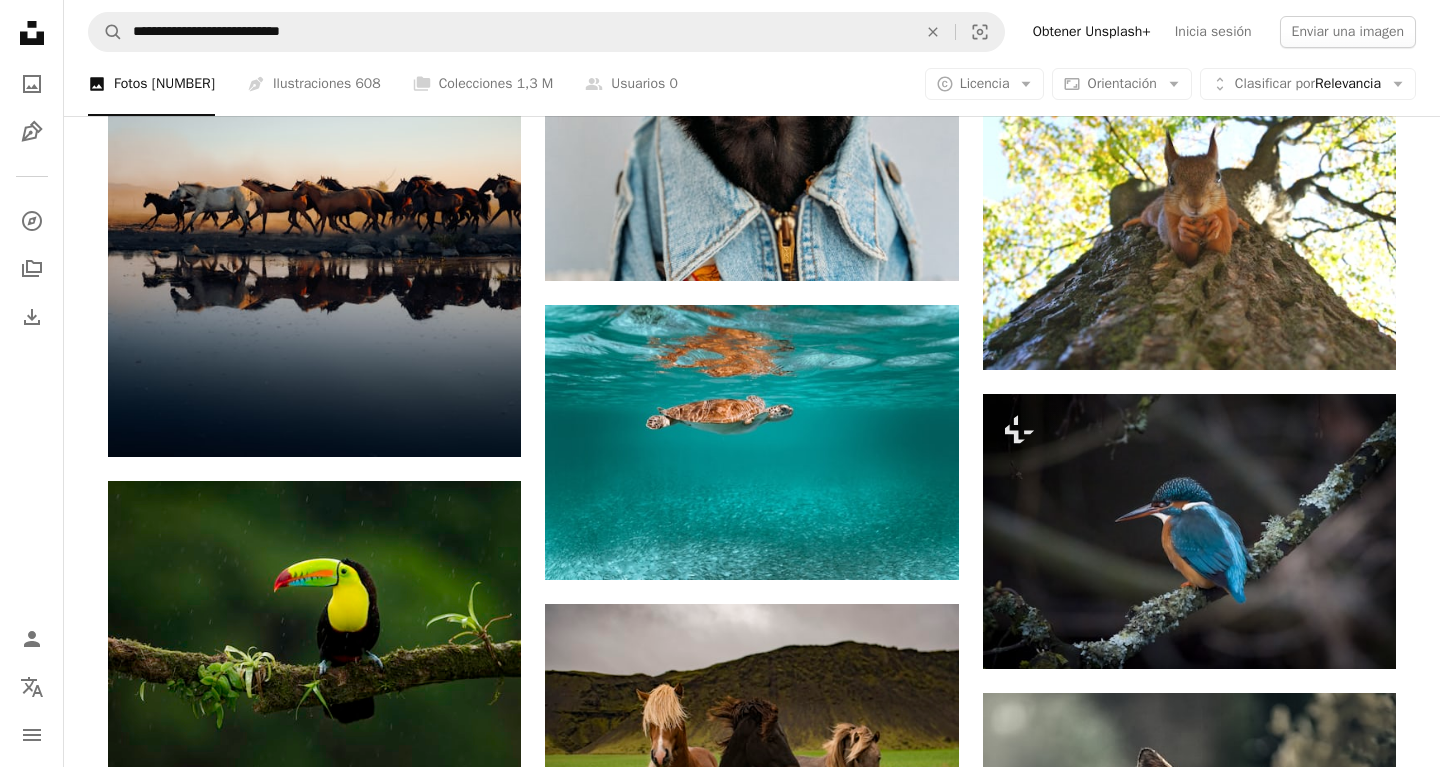 scroll, scrollTop: 6155, scrollLeft: 0, axis: vertical 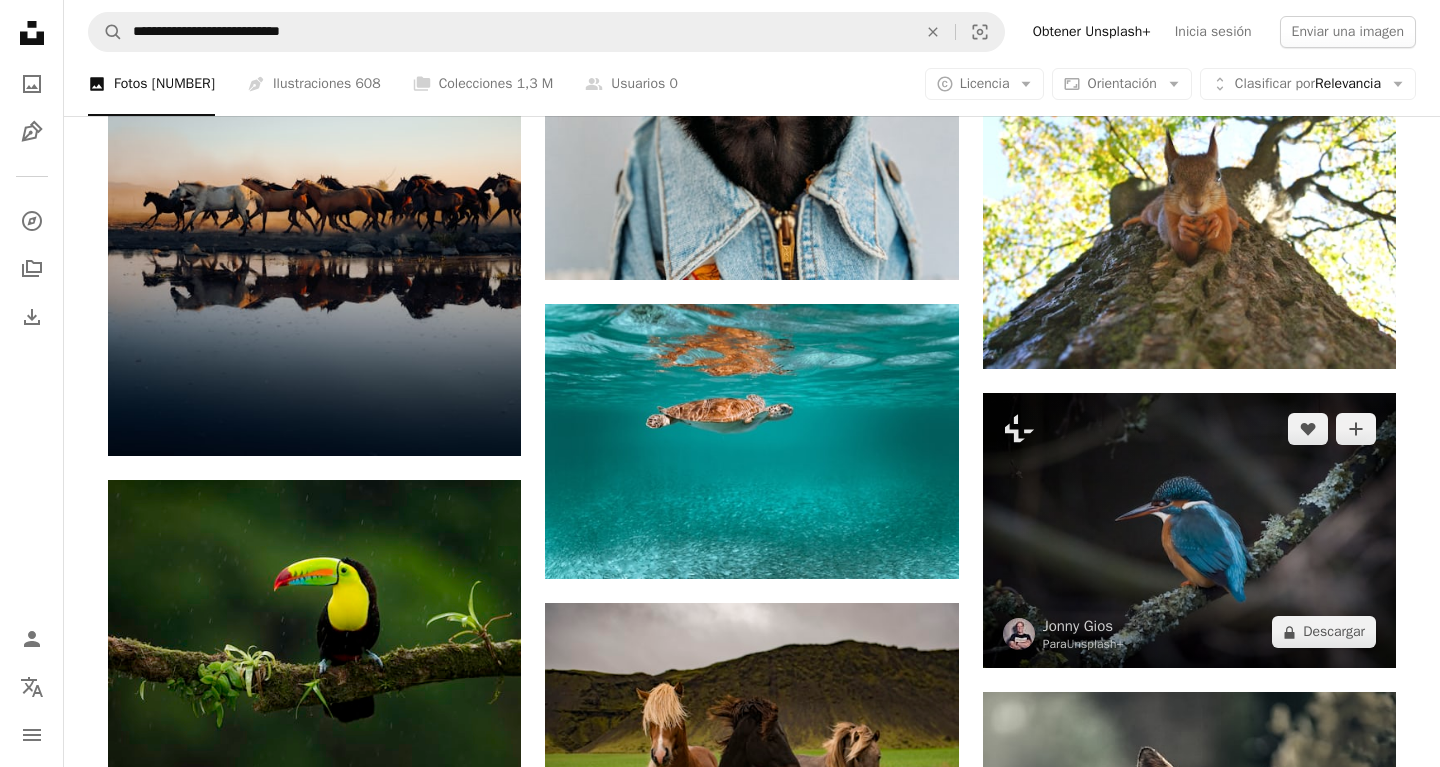 click at bounding box center (1189, 530) 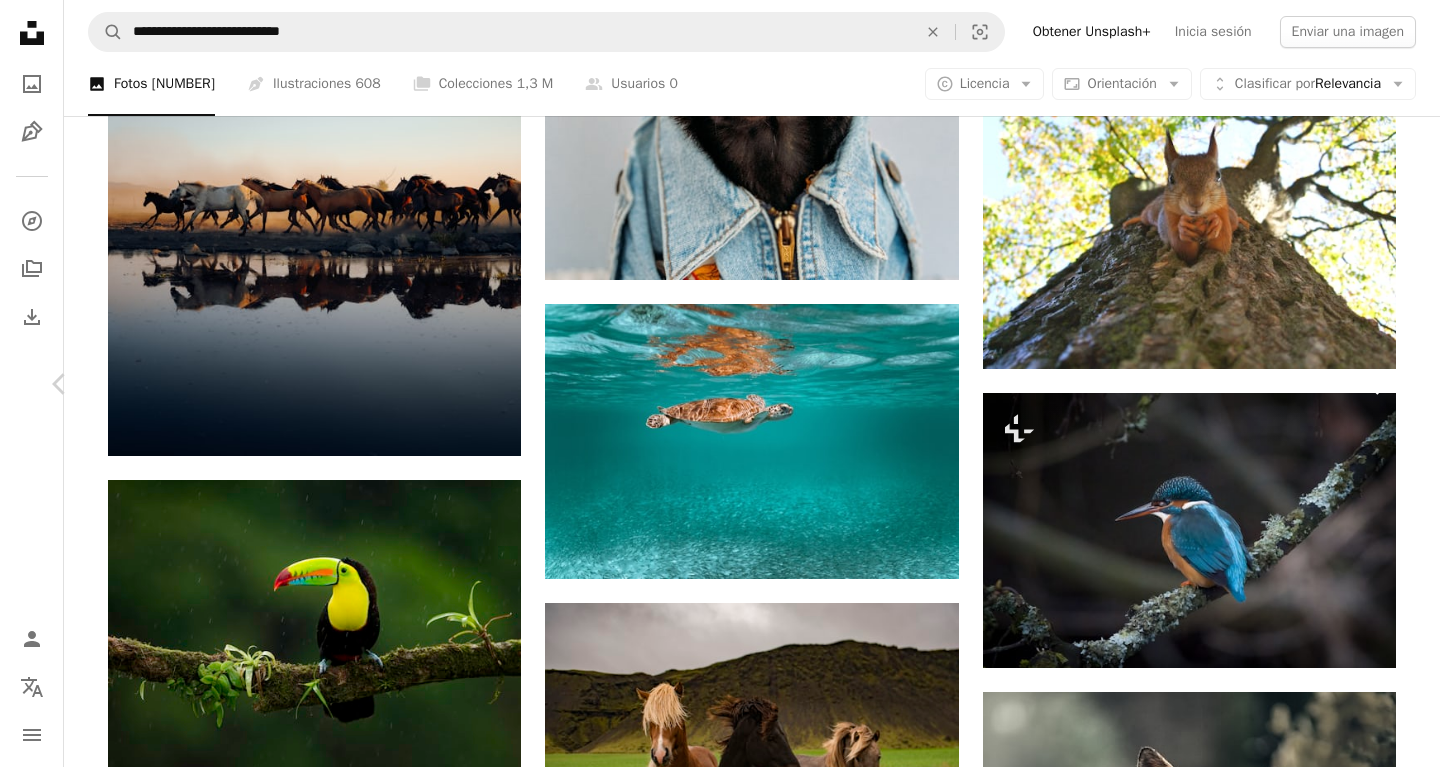 click on "Chevron right" at bounding box center (1380, 384) 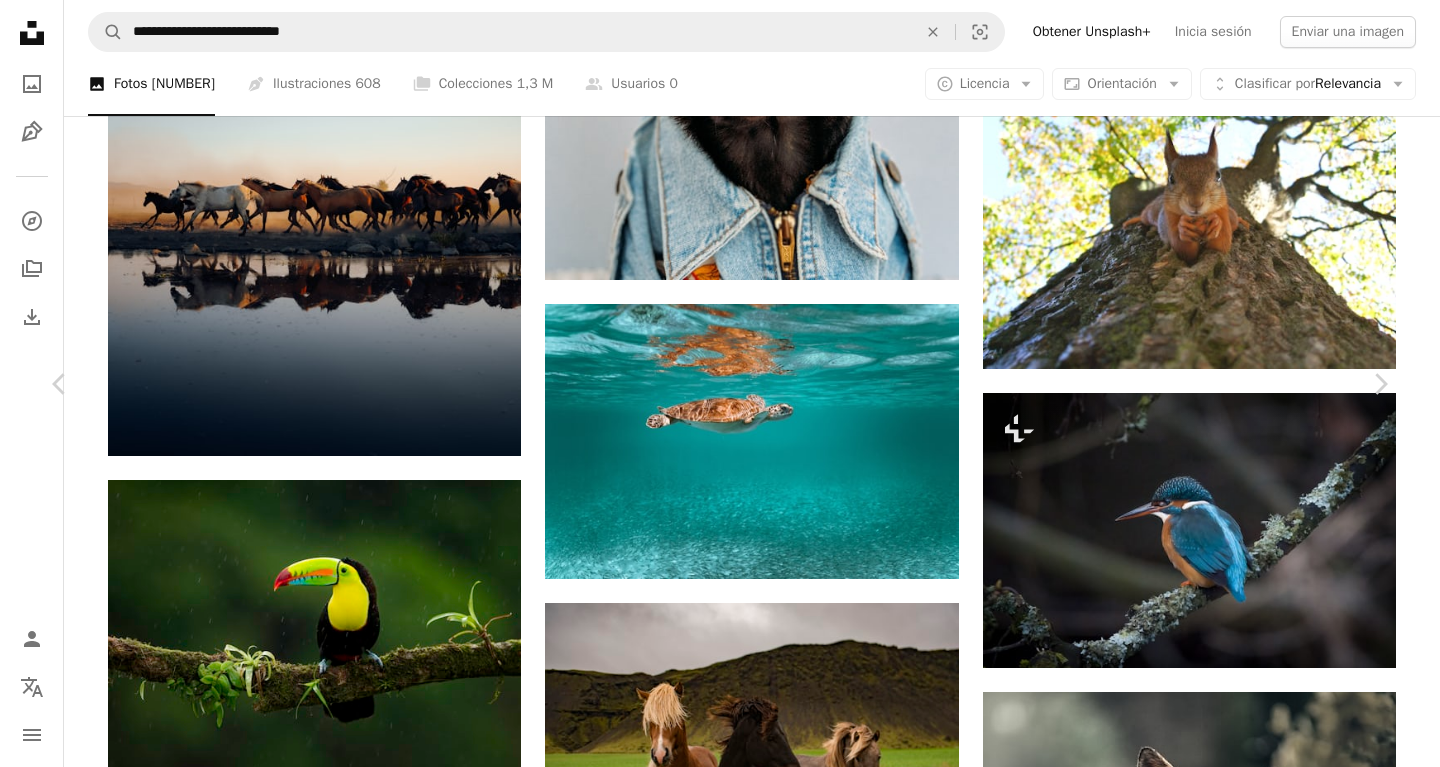 click on "An X shape Chevron left Chevron right [FIRST] [LAST] Para Unsplash+ A heart A plus sign Editar imagen Plus sign for Unsplash+ A lock Descargar Zoom in Presentado en Animales A forward-right arrow Compartir More Actions A map marker [CITY], [COUNTRY] Calendar outlined Publicado el [DAY] de [MONTH] de [YEAR] Safety Con la Licencia Unsplash+ 1,000,000+ Imágenes Gratis animal ipad pro fondo de pantalla fondos de escritorio pájaro vida silvestre Protector de pantalla fondo de pantalla de escritorio Wallpapers Fondos Imágenes 4K fondos de pantalla mac salvapantallas Fondos de pantalla para portátil fondo de ipad [REGION] [CITY] Imágenes gratuitas De esta serie Chevron right Plus sign for Unsplash+ Plus sign for Unsplash+ Plus sign for Unsplash+ Plus sign for Unsplash+ Plus sign for Unsplash+ Plus sign for Unsplash+ Plus sign for Unsplash+ Plus sign for Unsplash+ Plus sign for Unsplash+ Plus sign for Unsplash+ Imágenes relacionadas Plus sign for Unsplash+ A heart A plus sign [FIRST] [LAST] Para Unsplash+ A lock" at bounding box center [720, 5045] 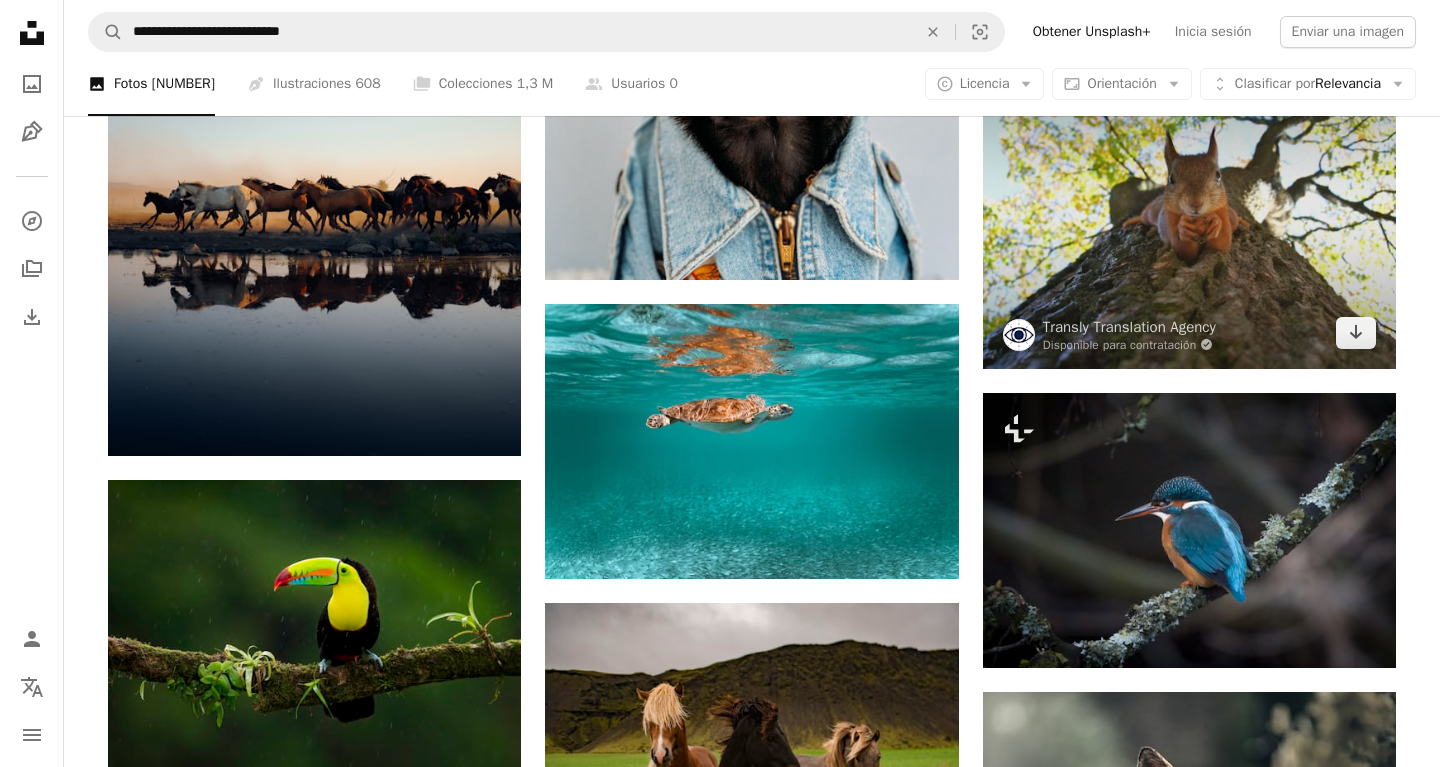 click at bounding box center [1189, 214] 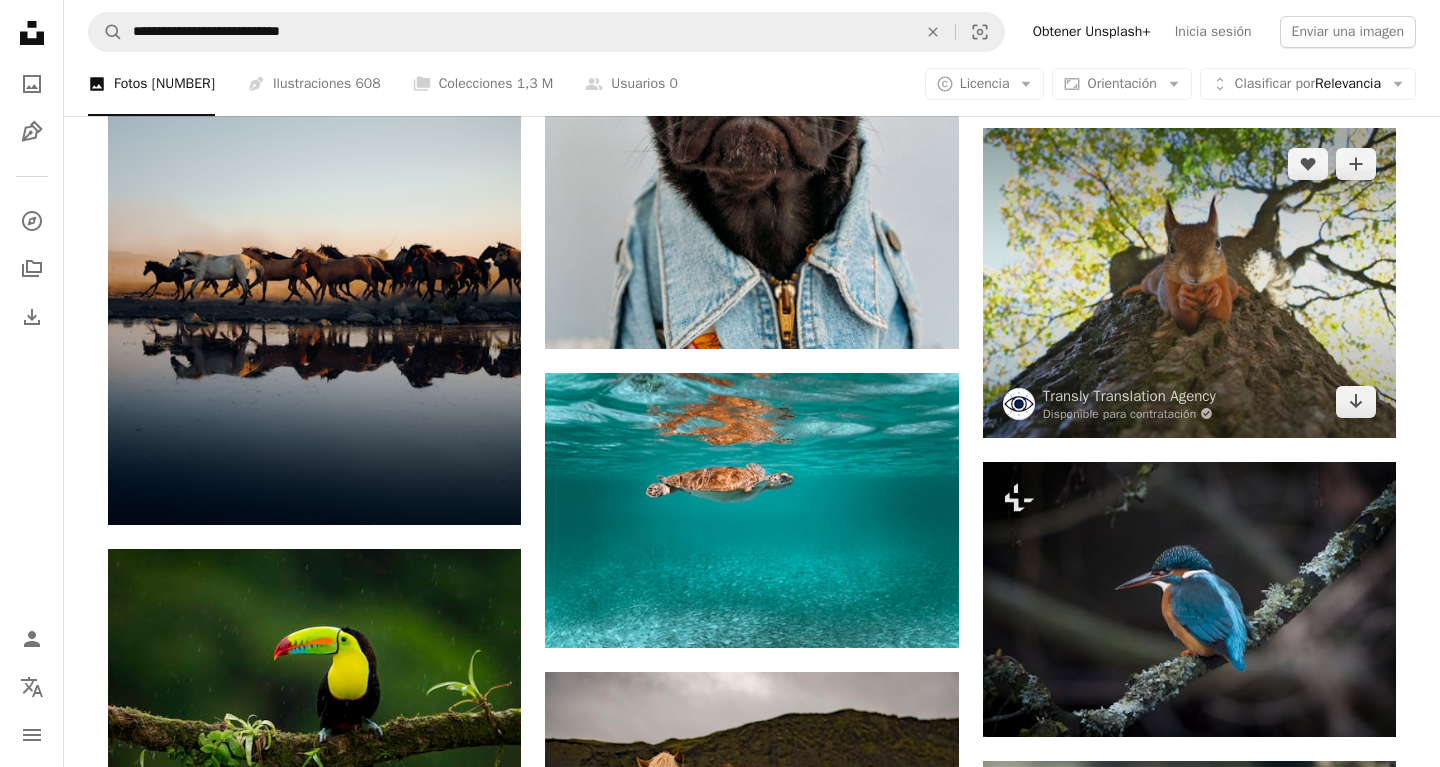 scroll, scrollTop: 6085, scrollLeft: 0, axis: vertical 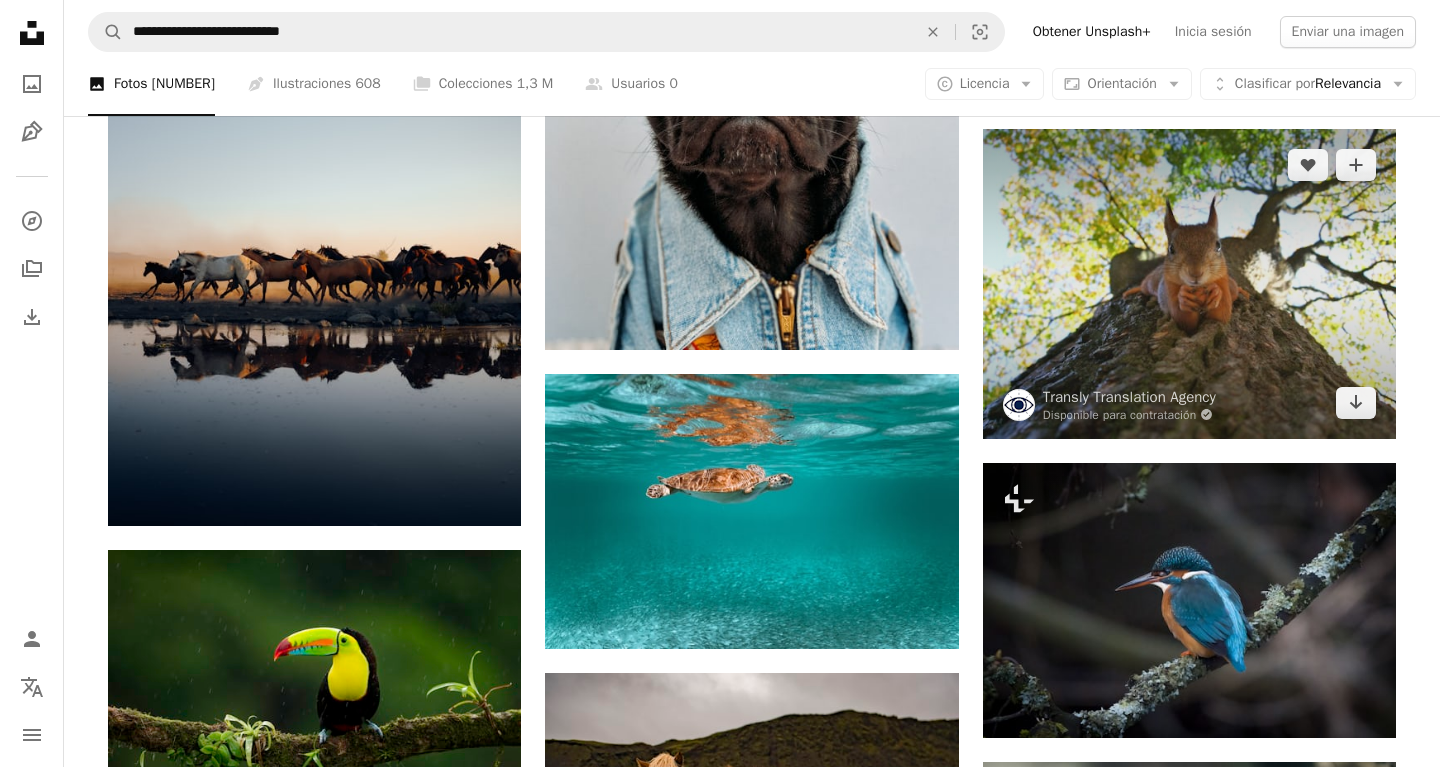 click at bounding box center [1189, 284] 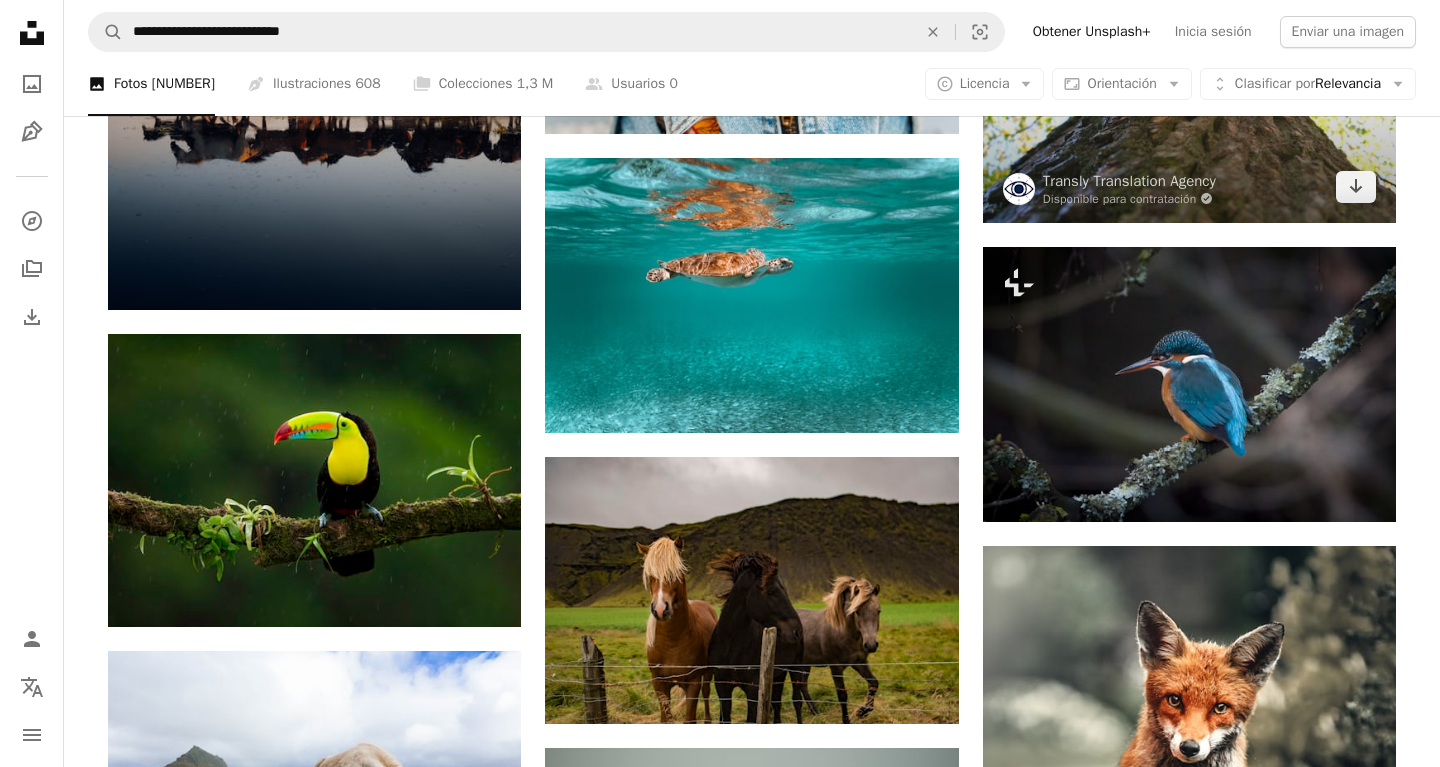 scroll, scrollTop: 6297, scrollLeft: 0, axis: vertical 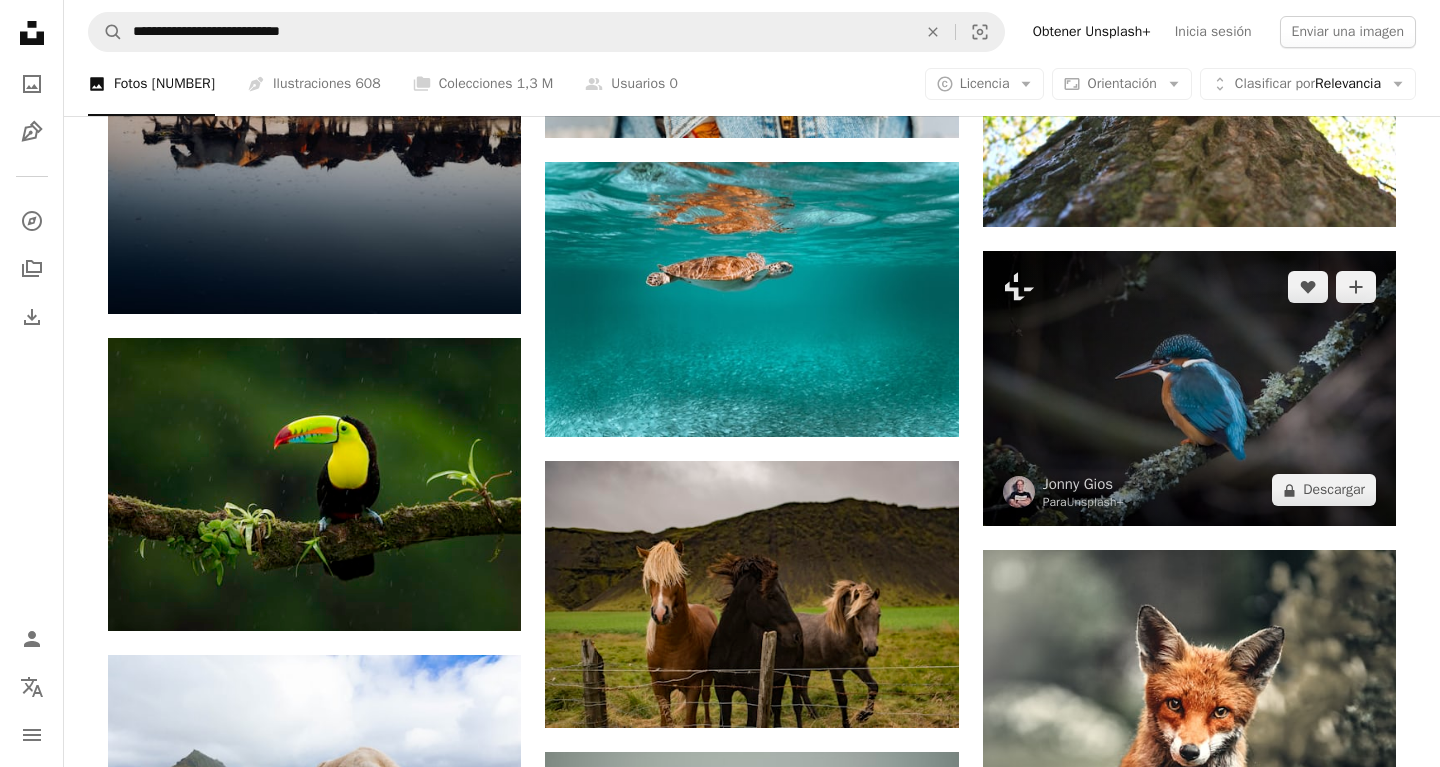 click at bounding box center (1189, 388) 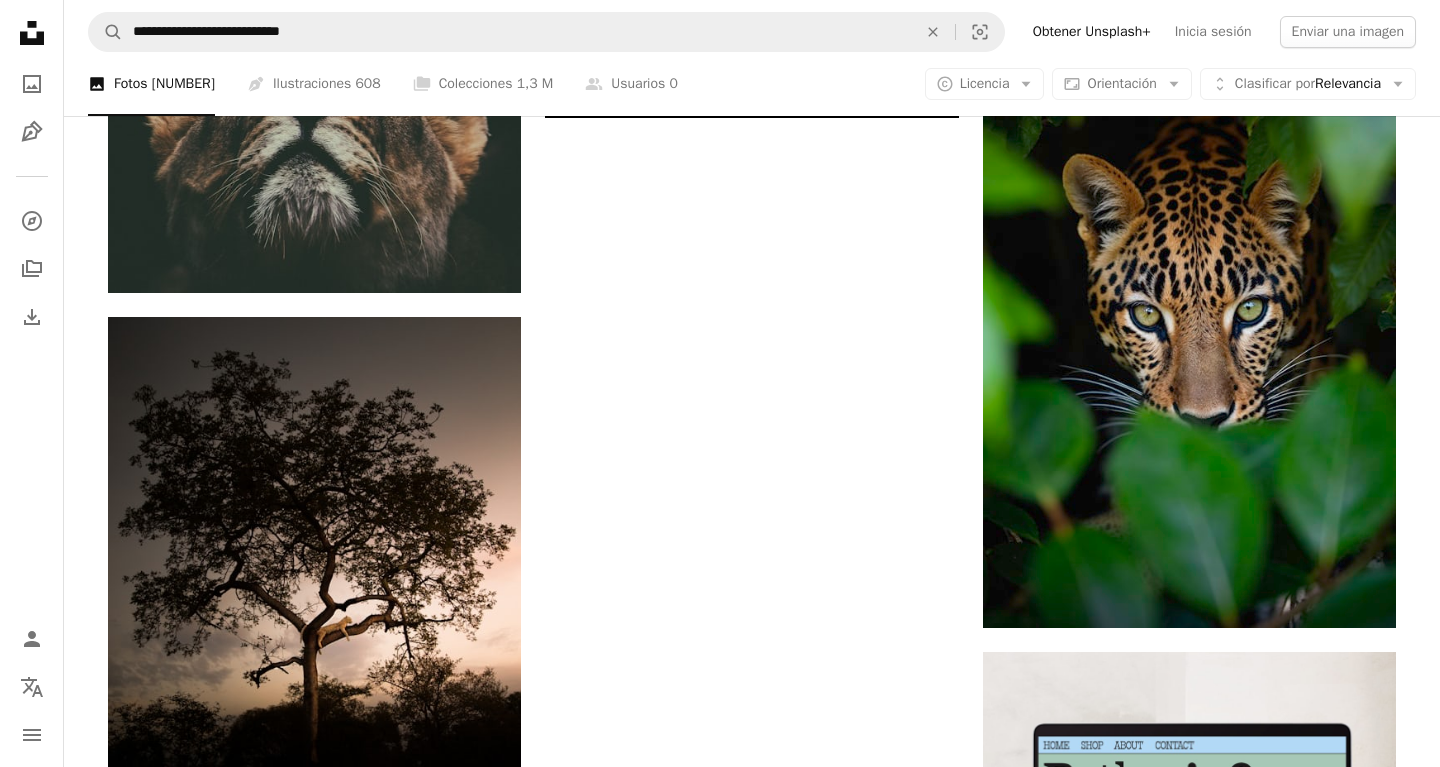 scroll, scrollTop: 8413, scrollLeft: 0, axis: vertical 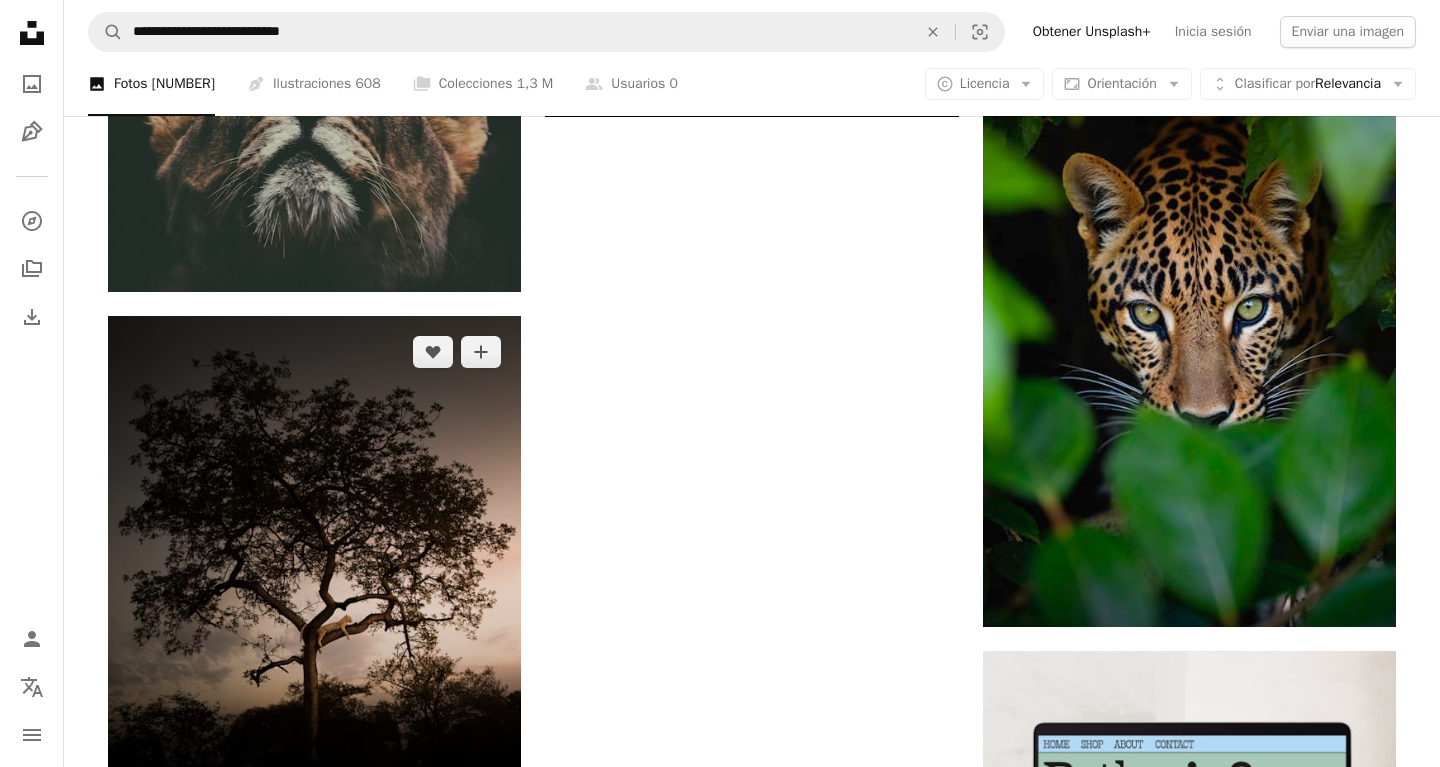 click at bounding box center [314, 570] 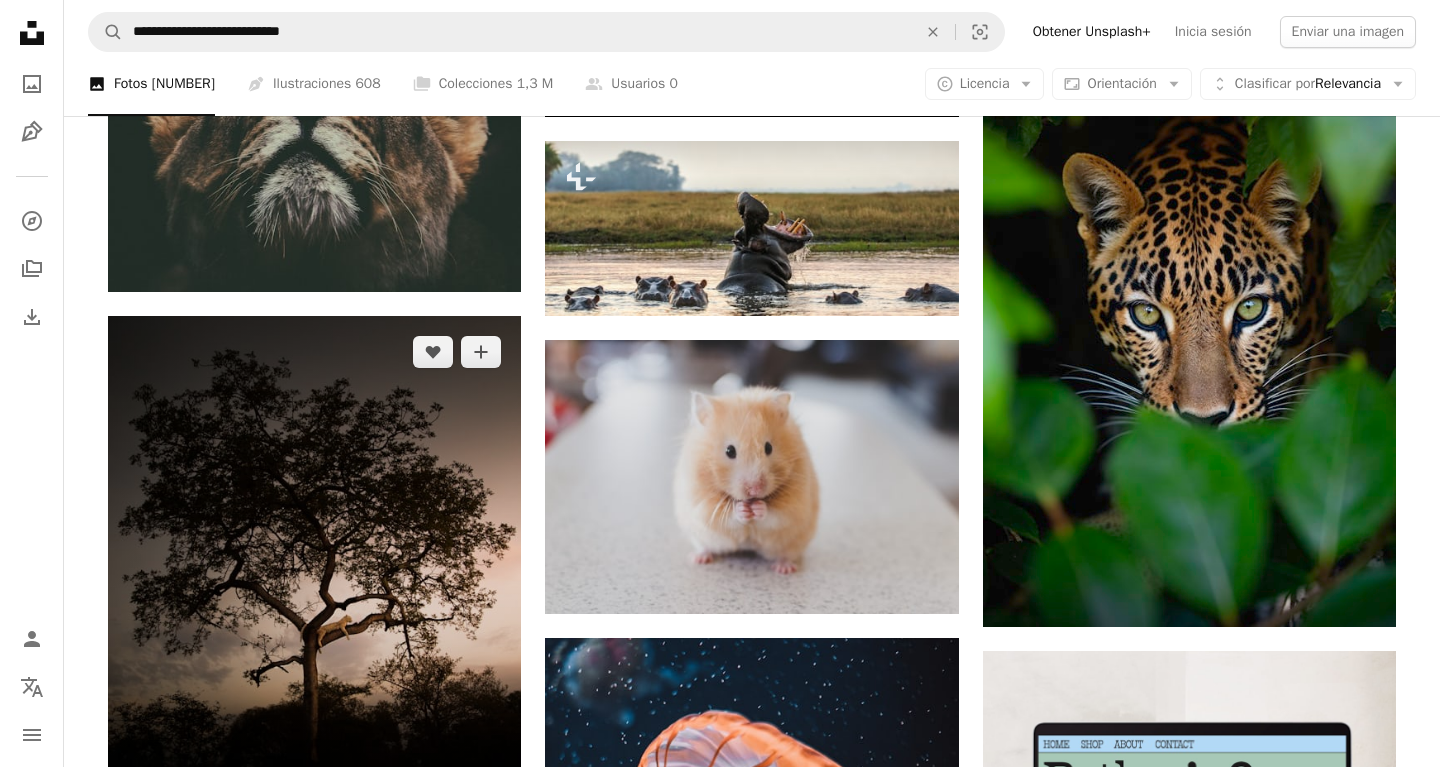 click at bounding box center (314, 570) 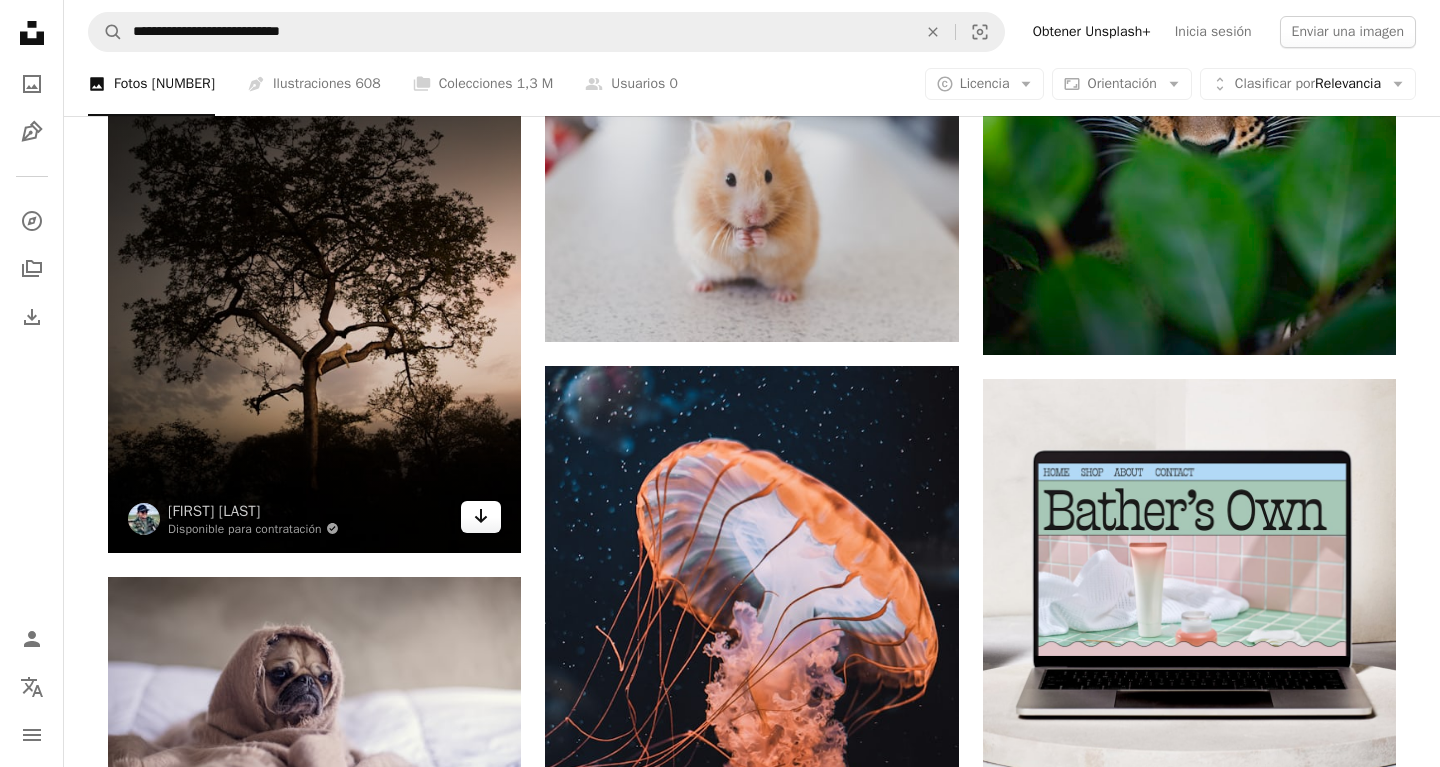 scroll, scrollTop: 8728, scrollLeft: 0, axis: vertical 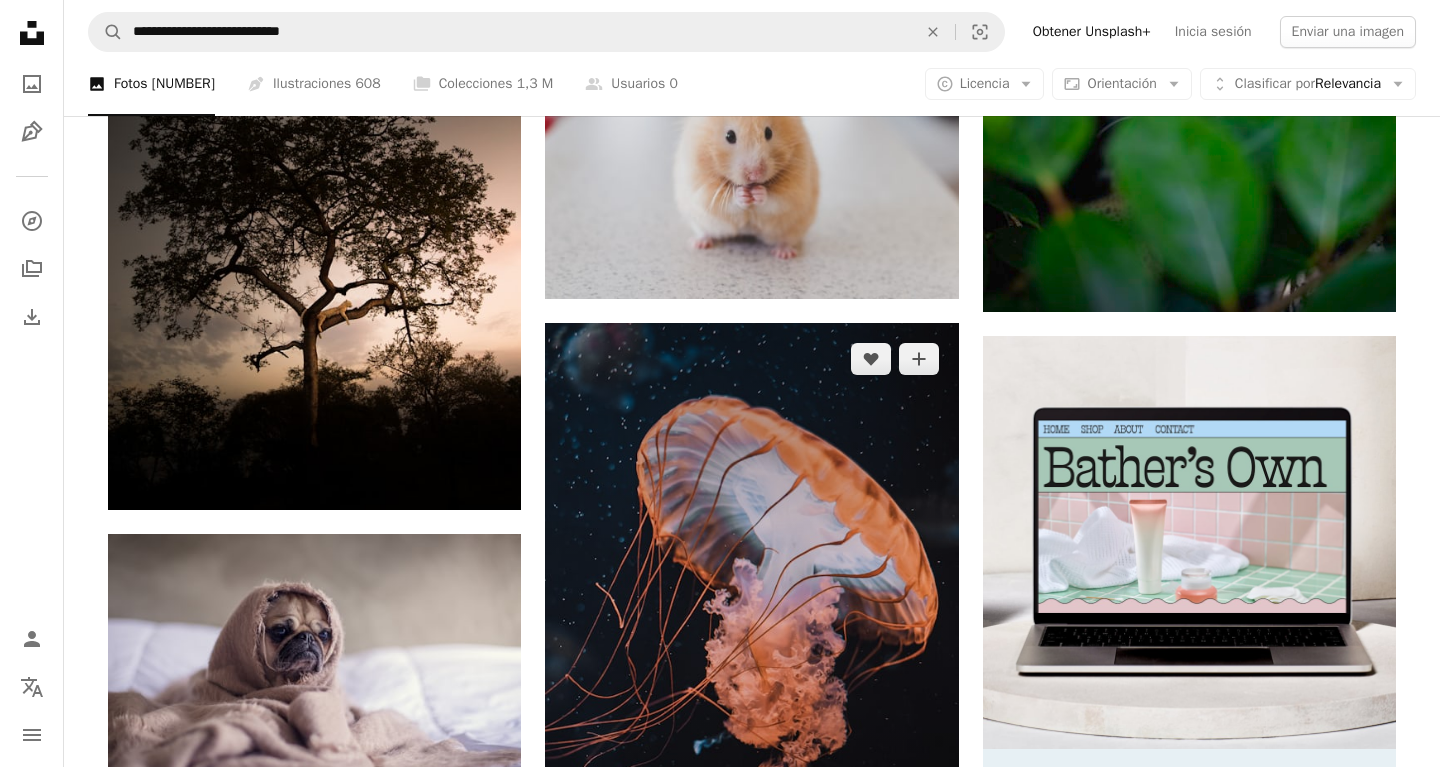 click at bounding box center (751, 633) 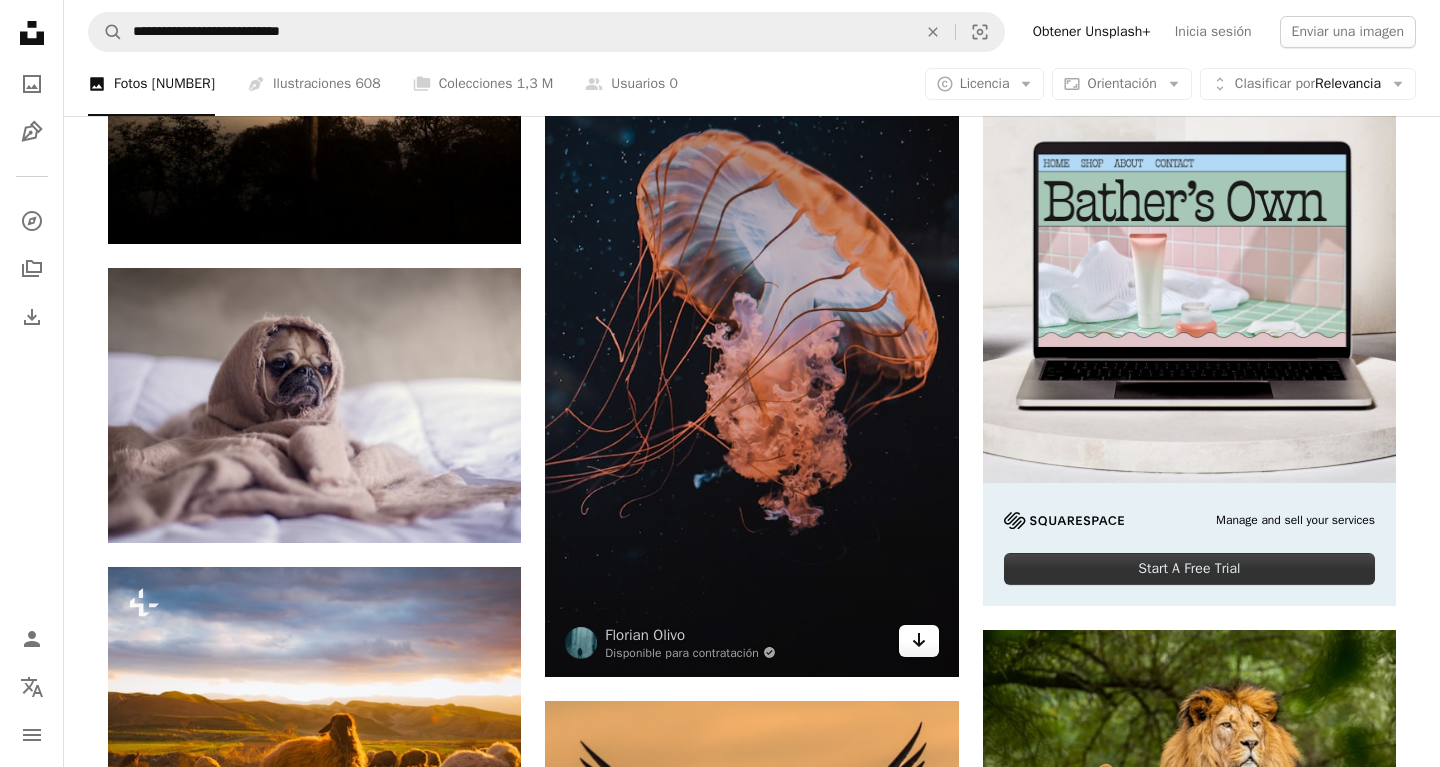 click 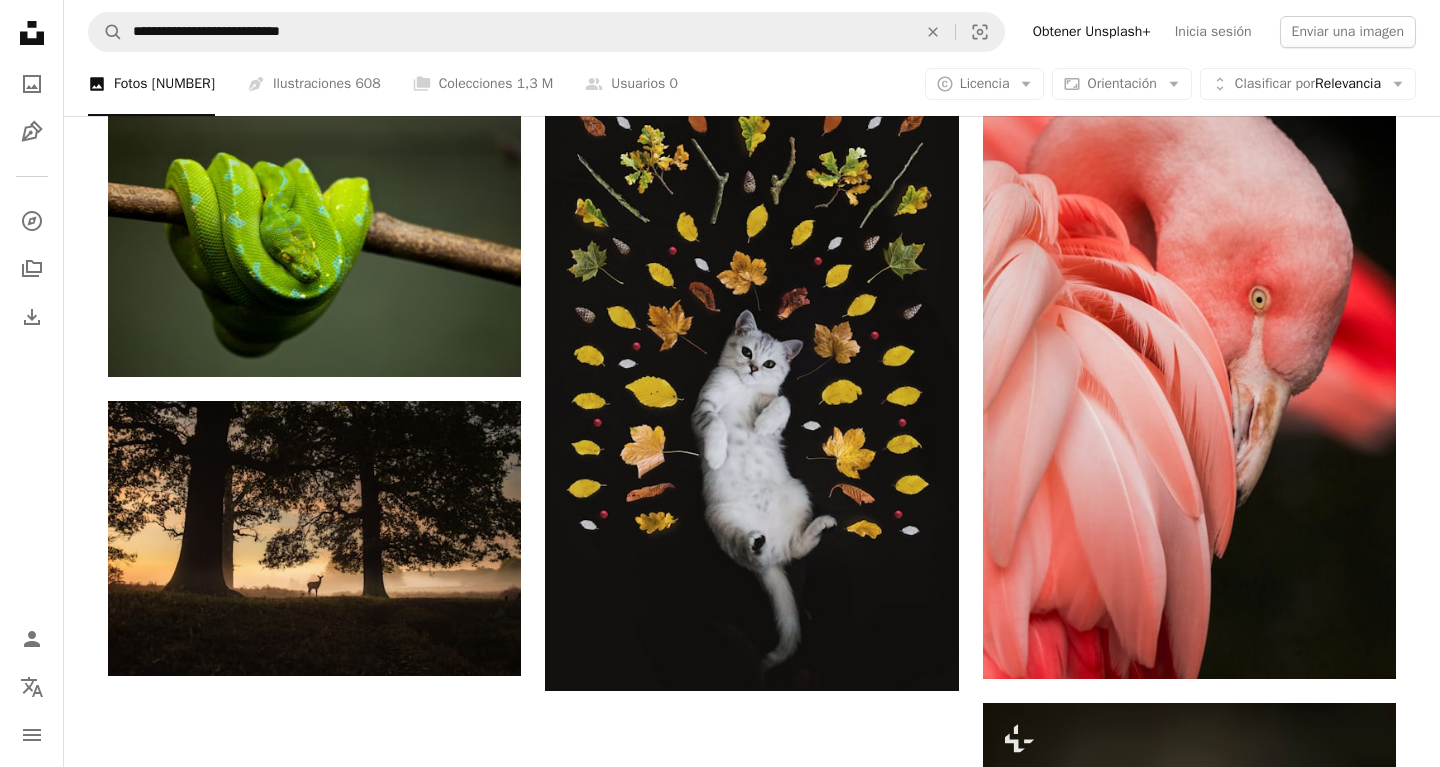 scroll, scrollTop: 10763, scrollLeft: 0, axis: vertical 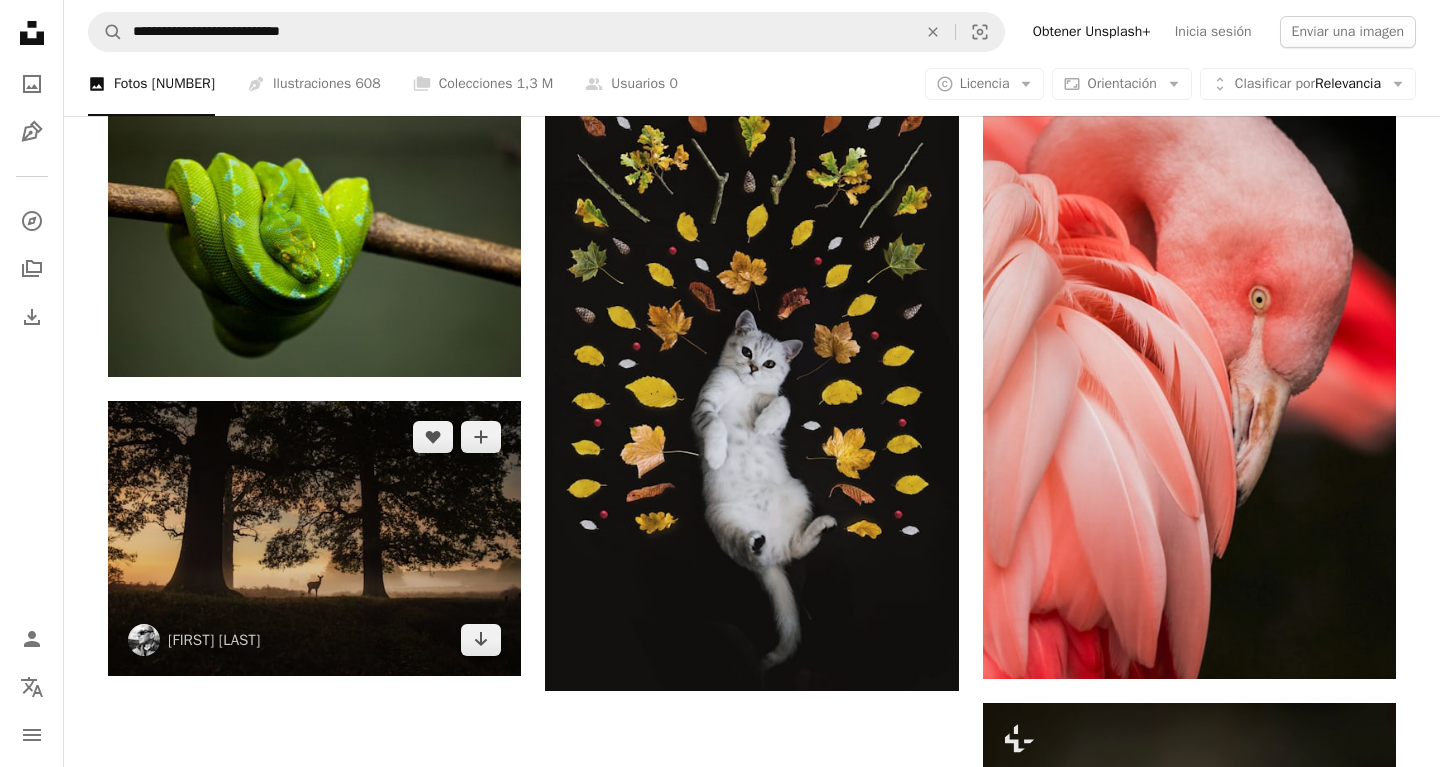 click at bounding box center (314, 538) 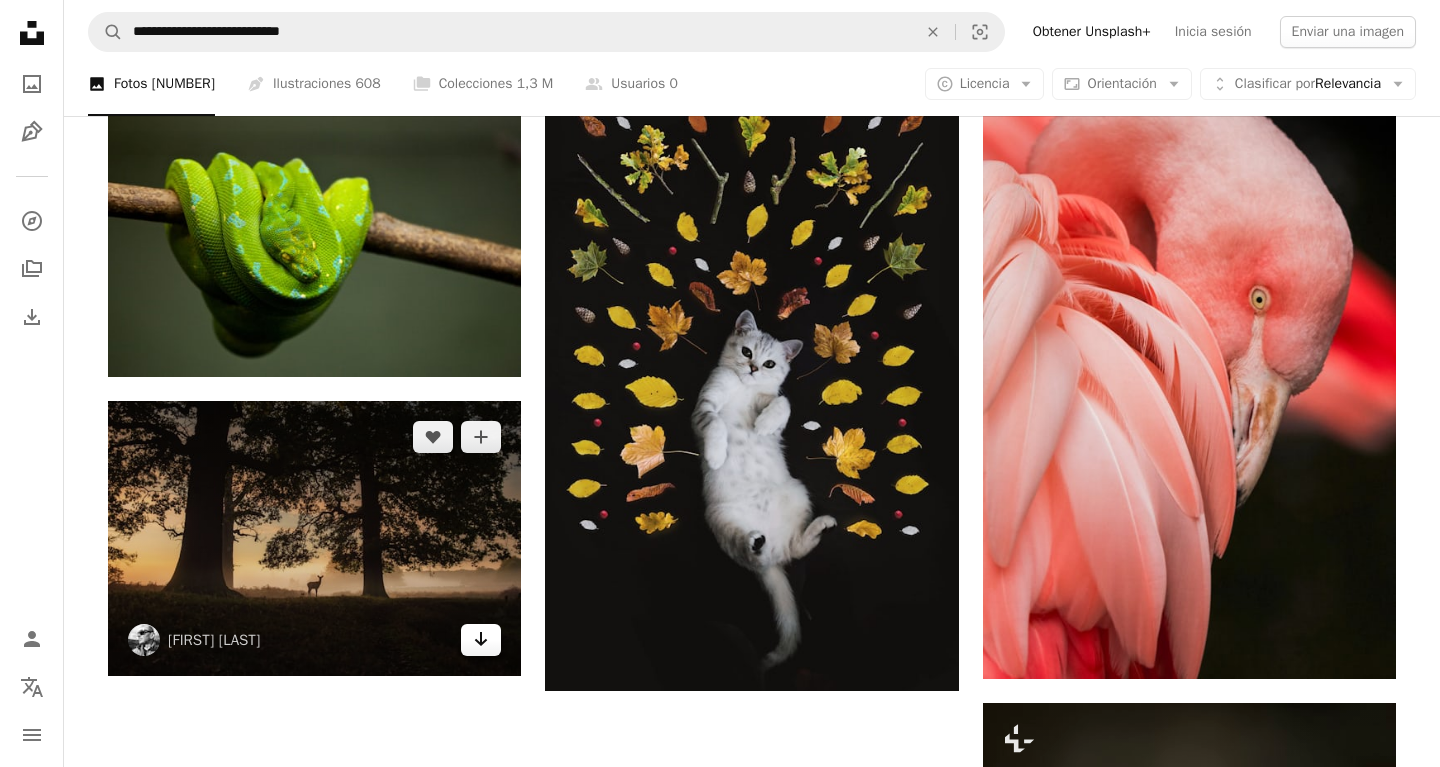 click on "Arrow pointing down" at bounding box center (481, 640) 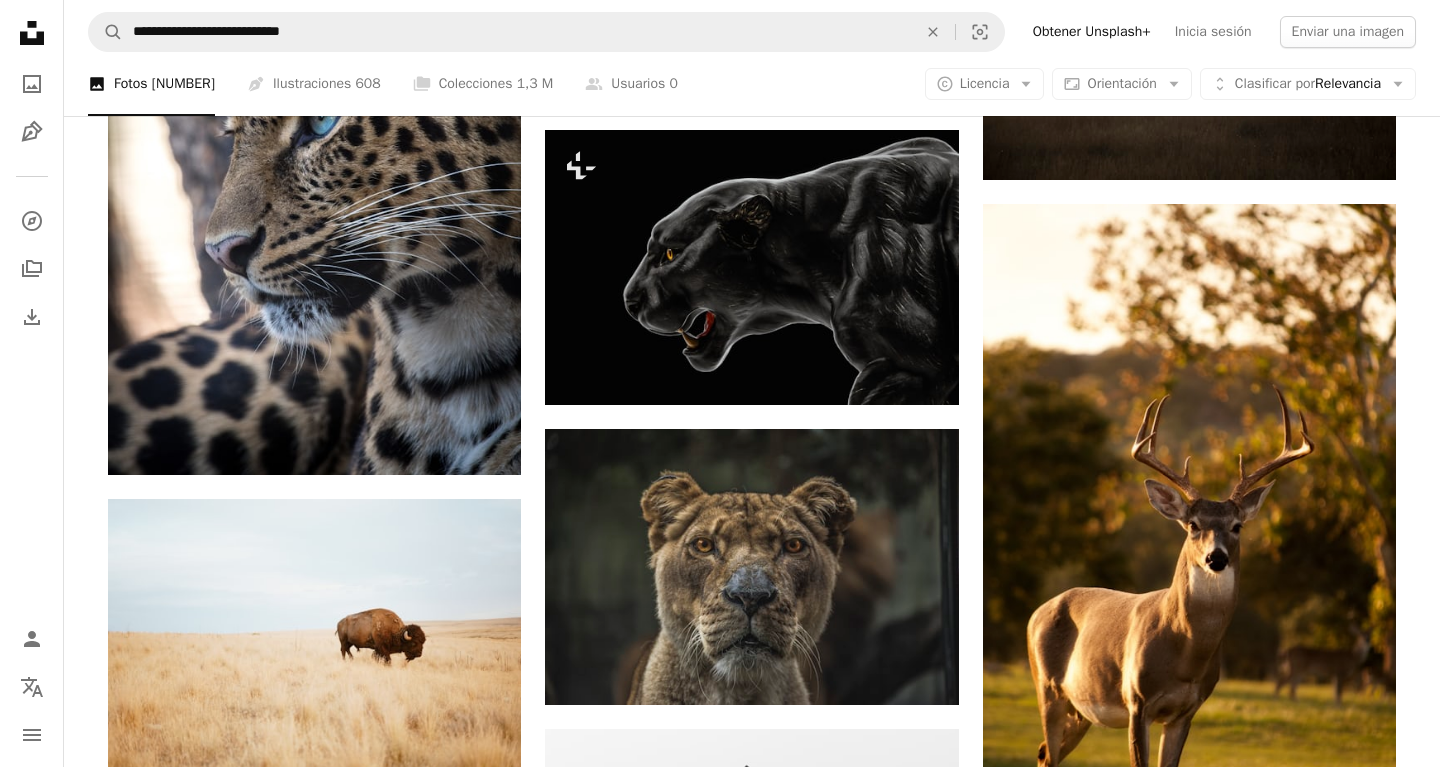 scroll, scrollTop: 12207, scrollLeft: 0, axis: vertical 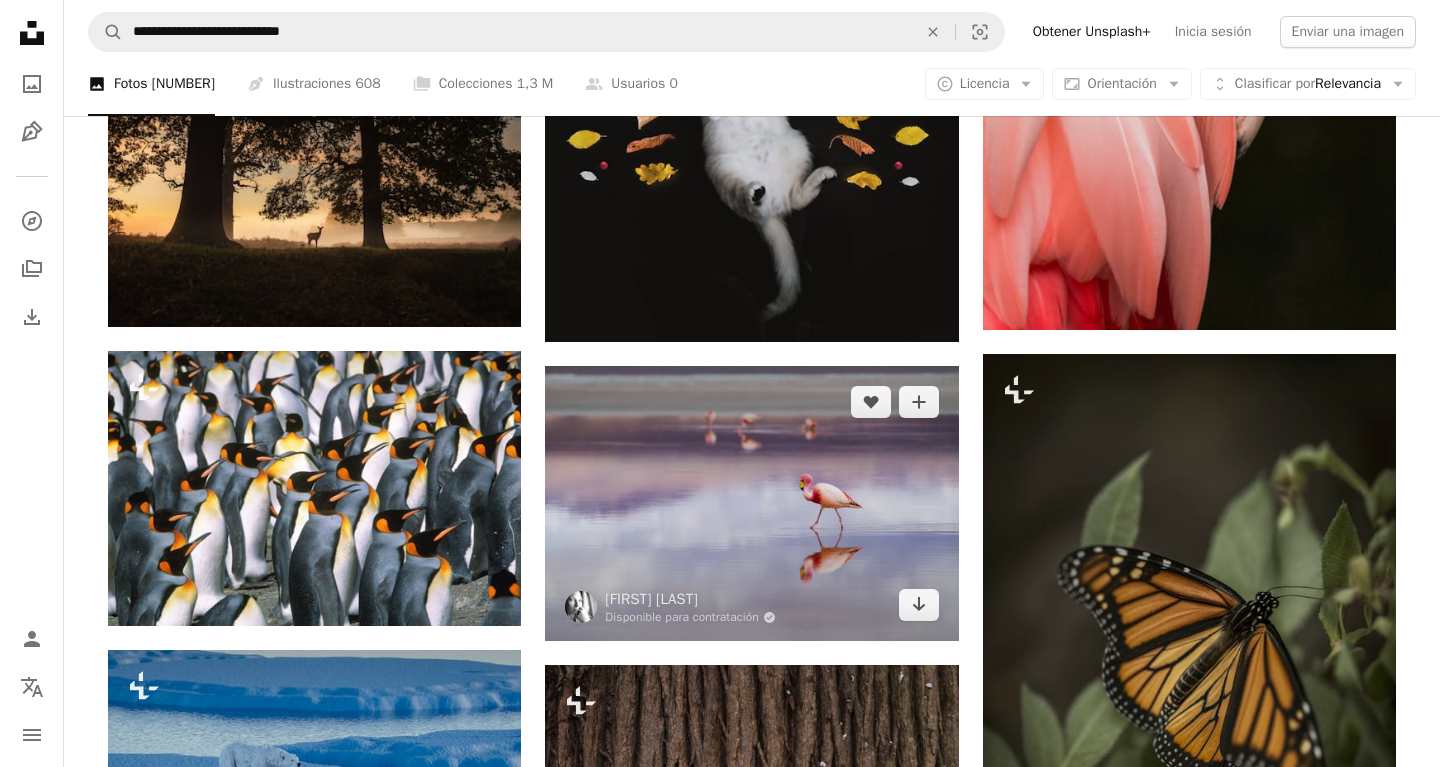 click at bounding box center [751, 503] 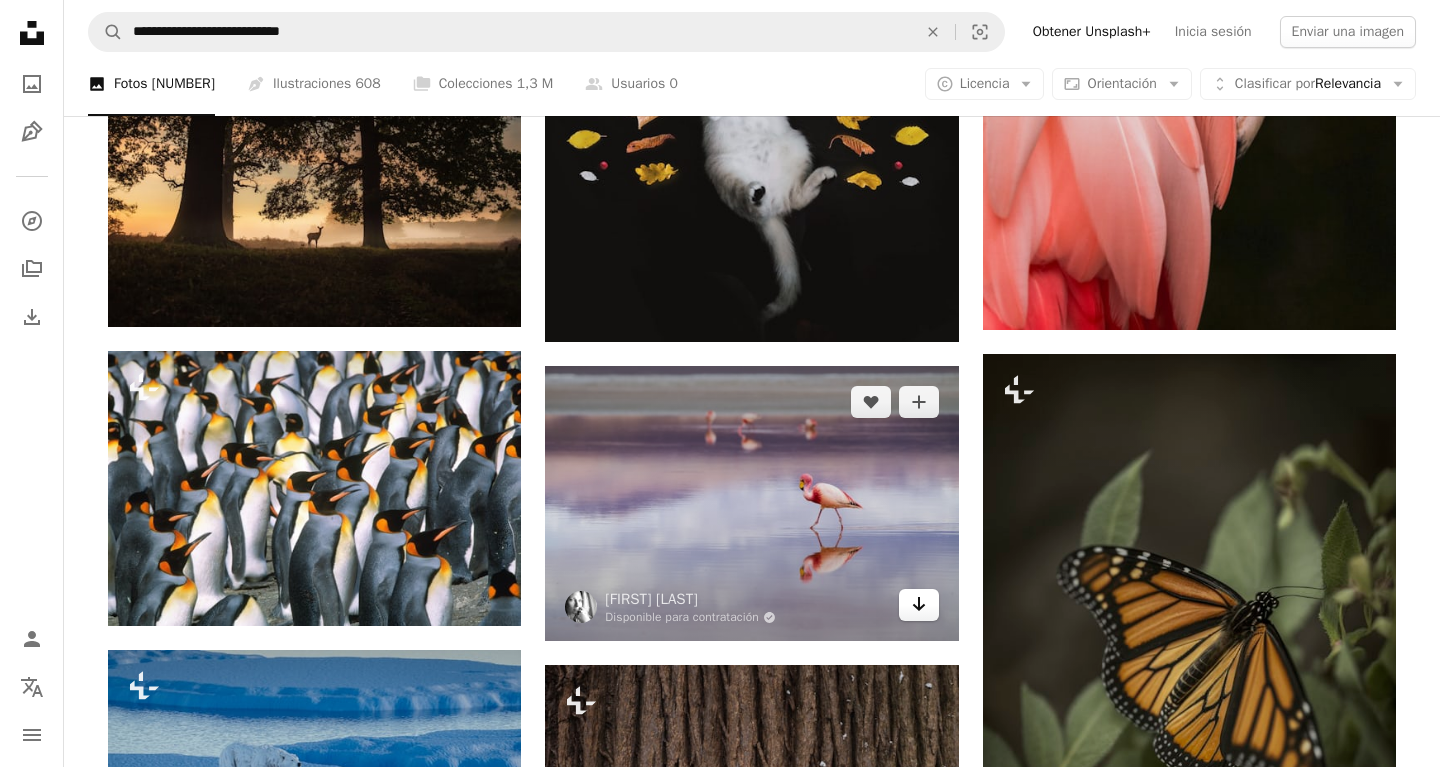 click on "Arrow pointing down" 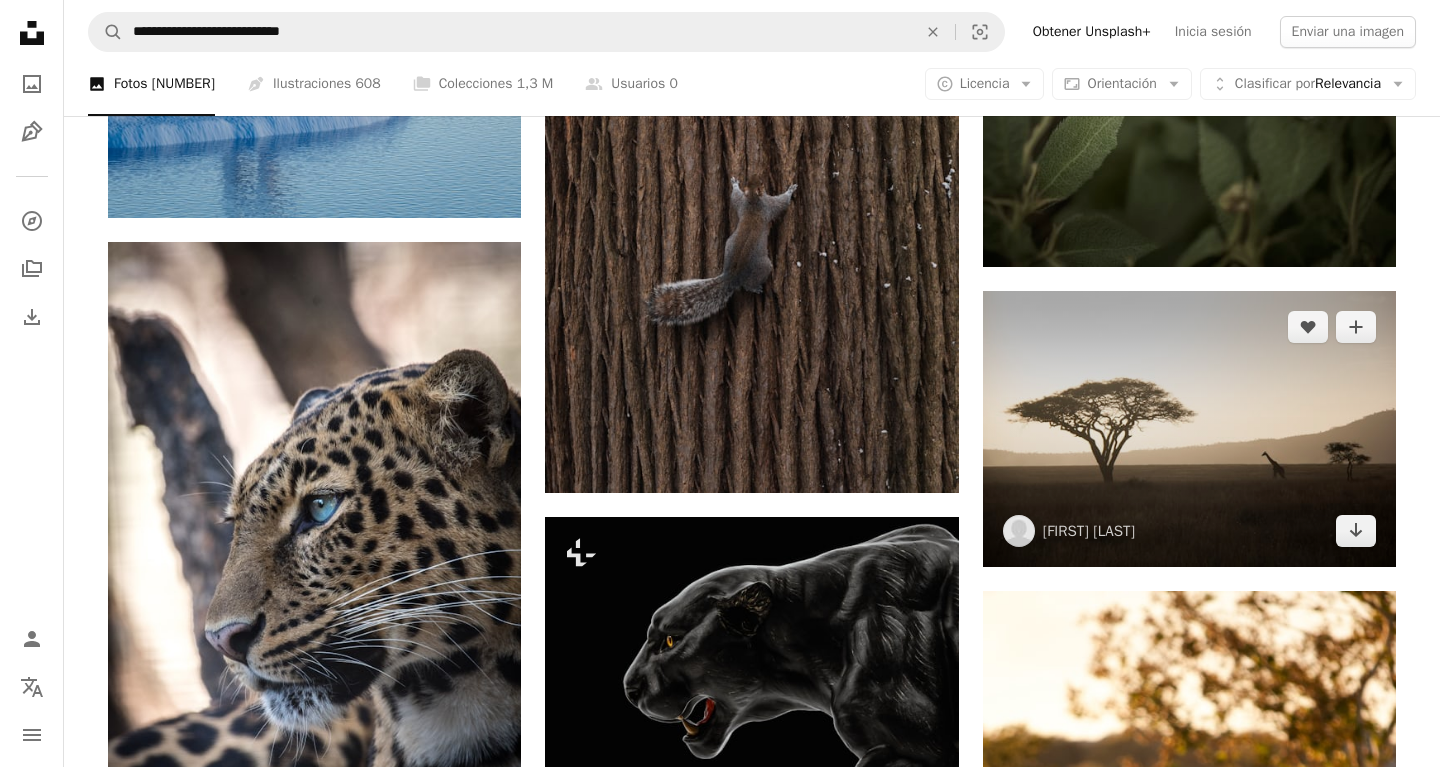 click at bounding box center (1189, 428) 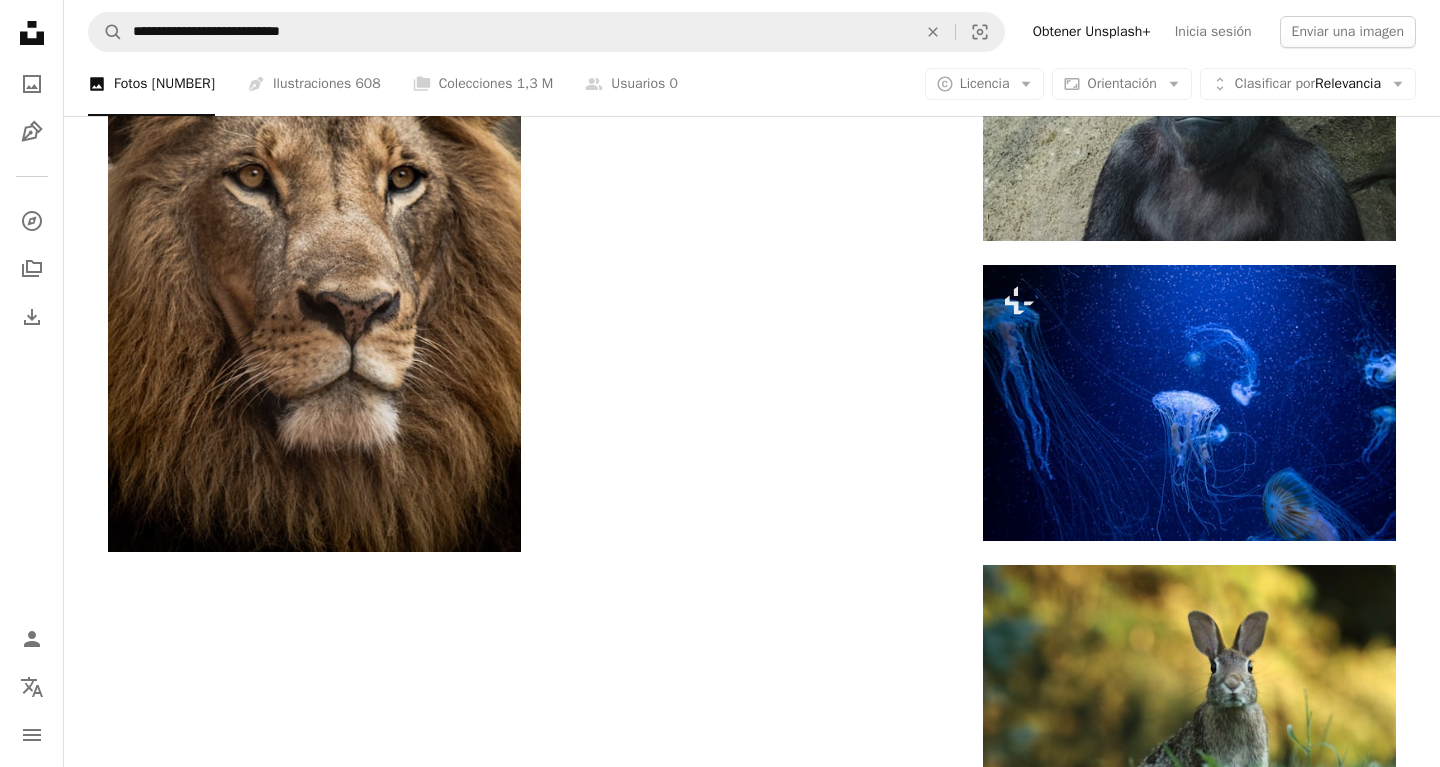 scroll, scrollTop: 13717, scrollLeft: 0, axis: vertical 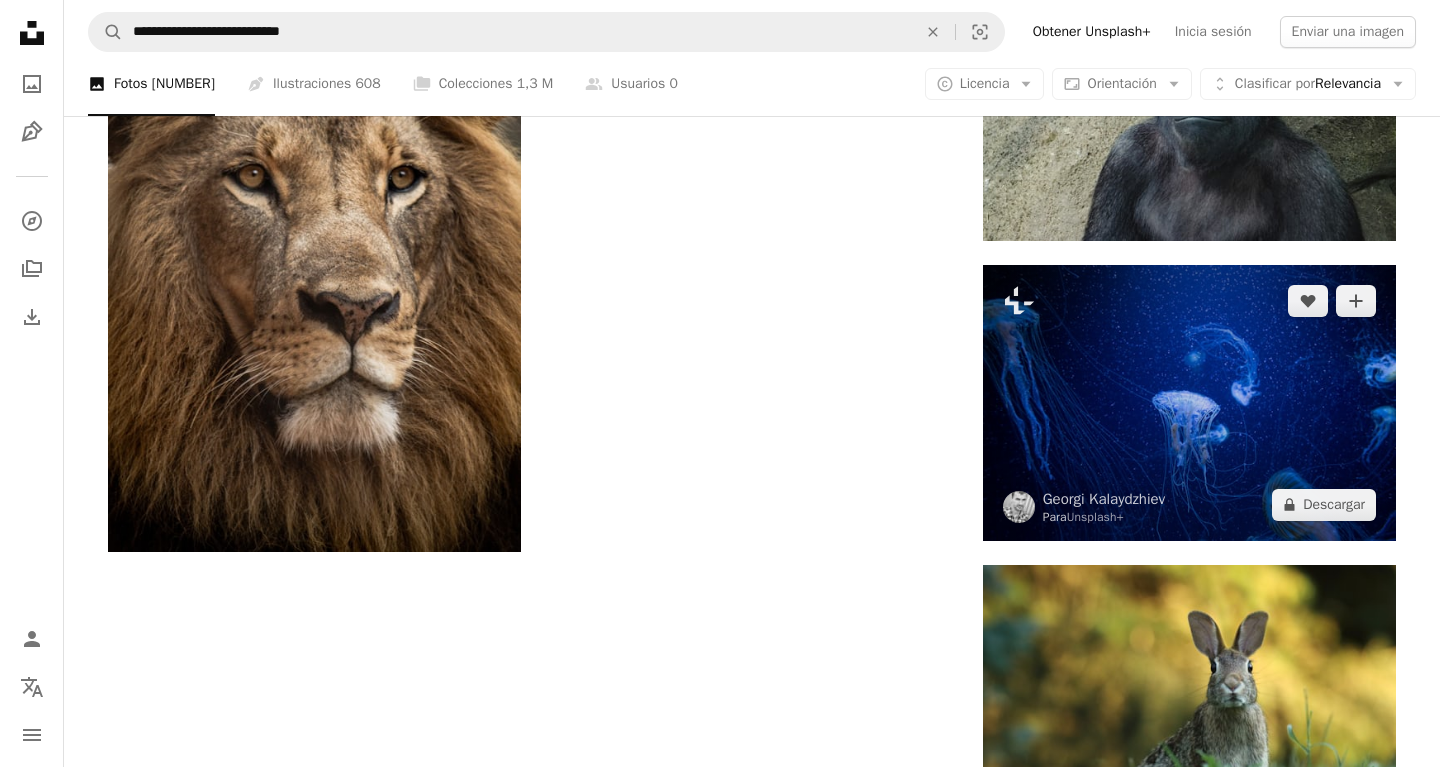 click at bounding box center (1189, 402) 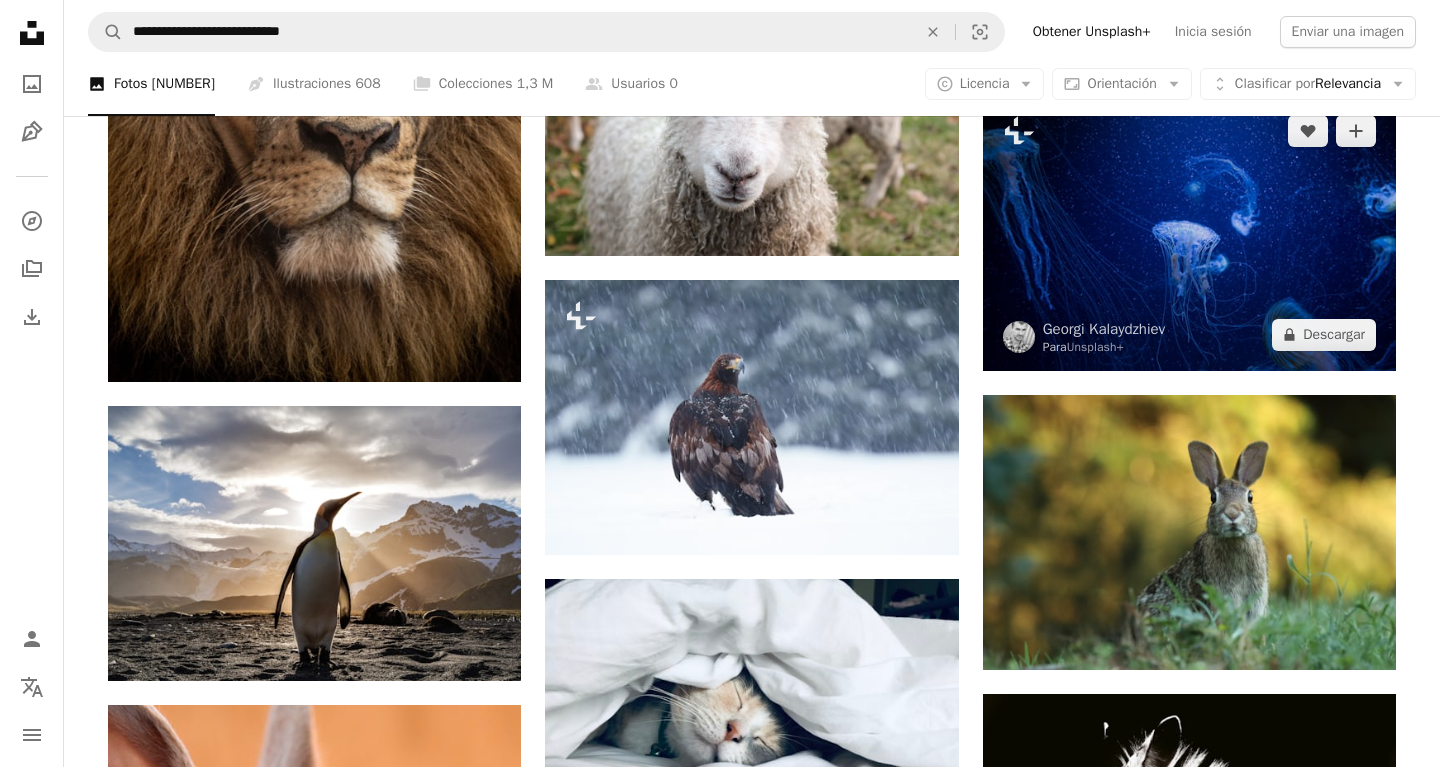 scroll, scrollTop: 13718, scrollLeft: 0, axis: vertical 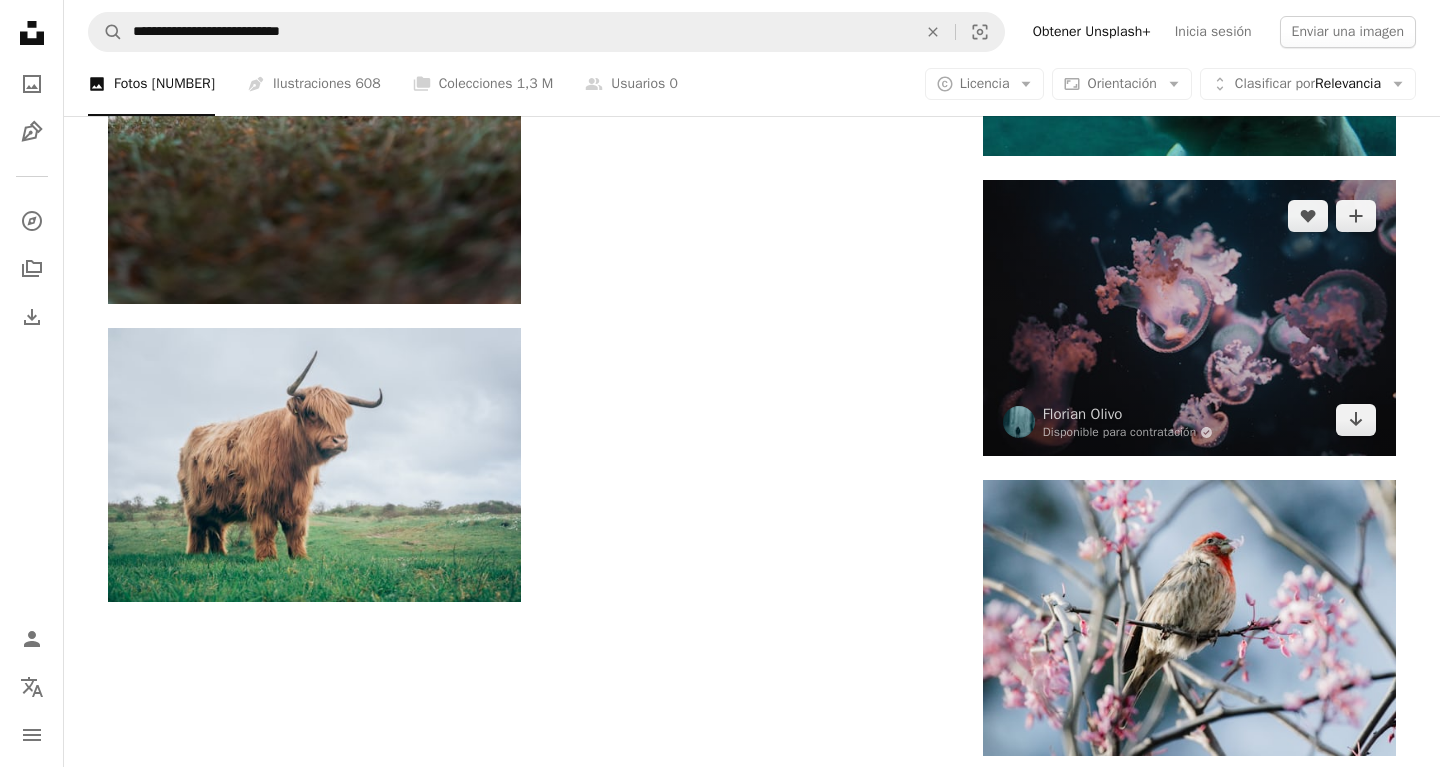 click at bounding box center [1189, 318] 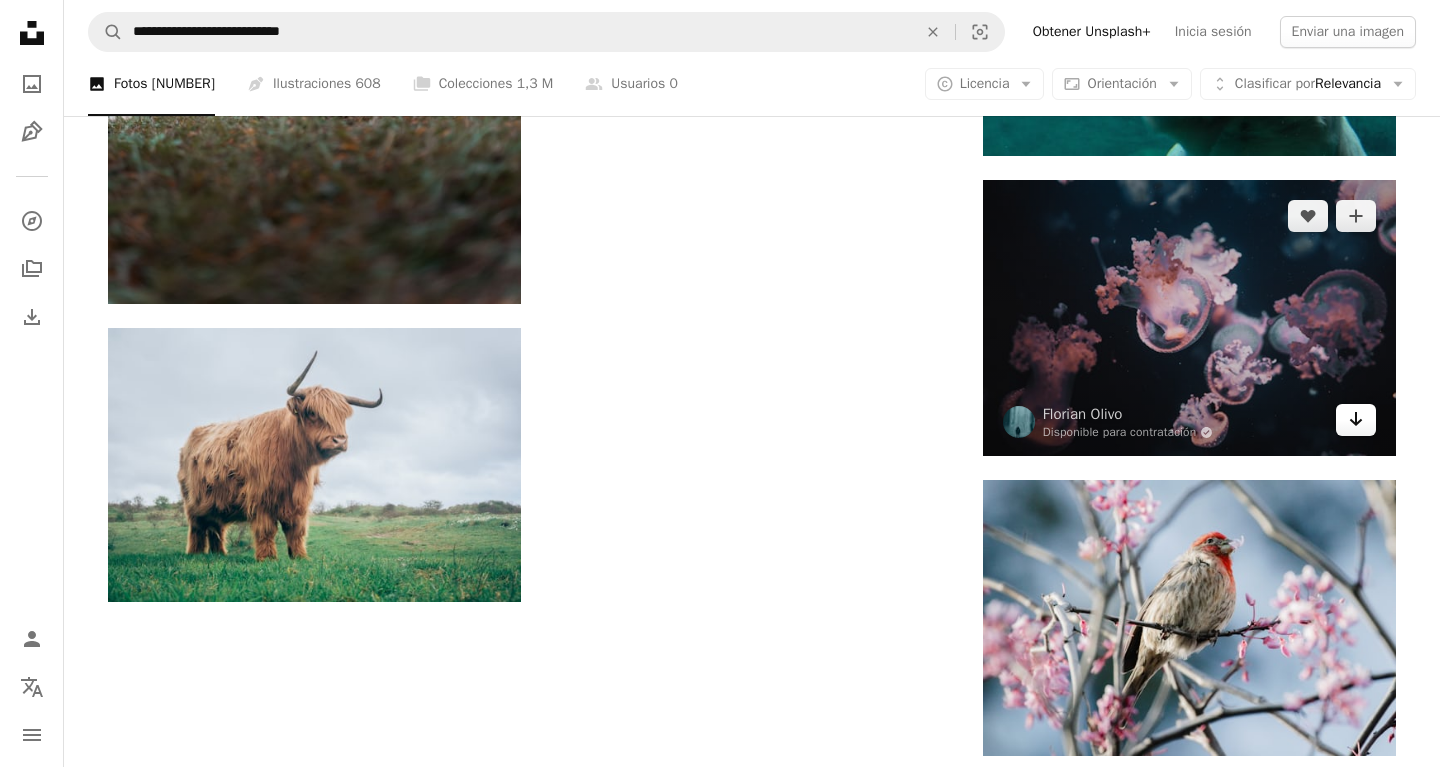 click 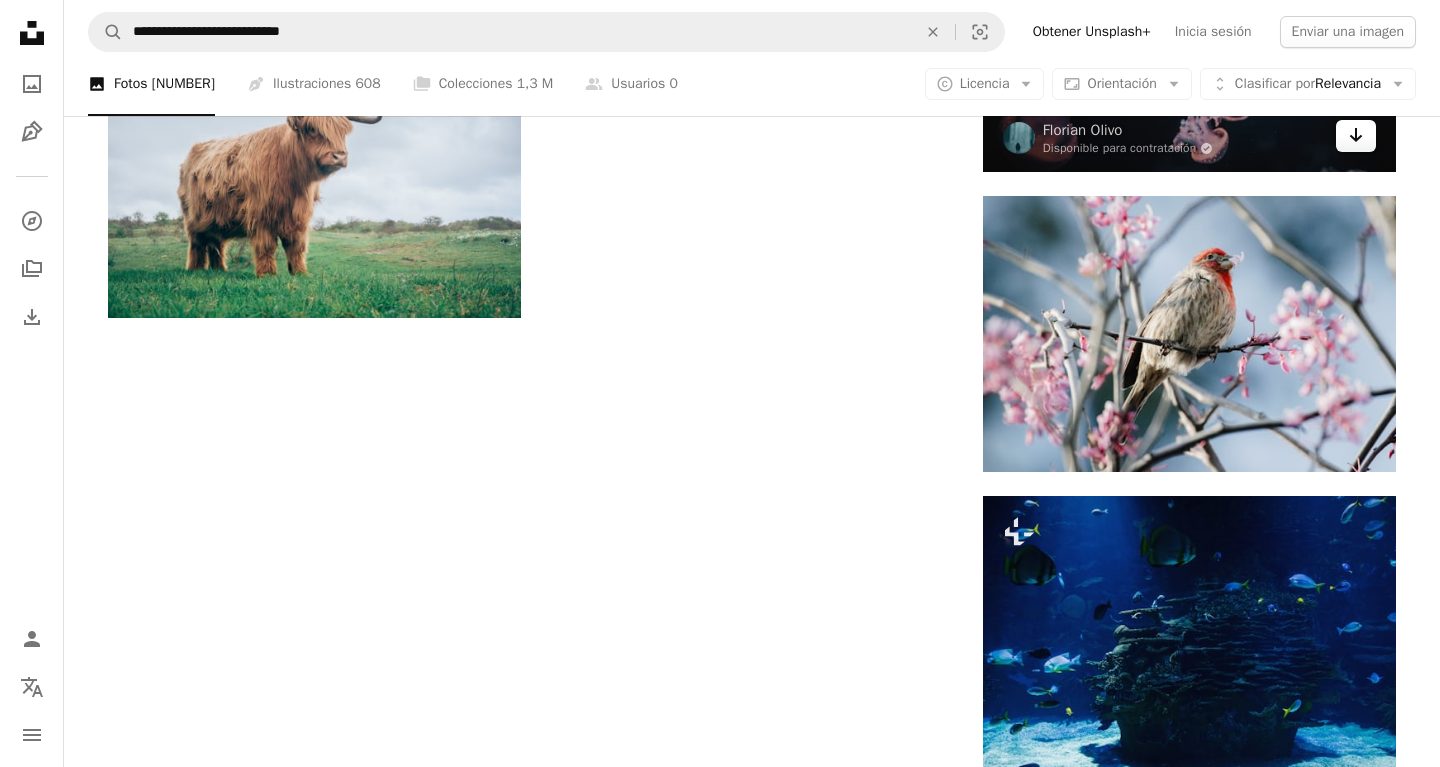 scroll, scrollTop: 15840, scrollLeft: 0, axis: vertical 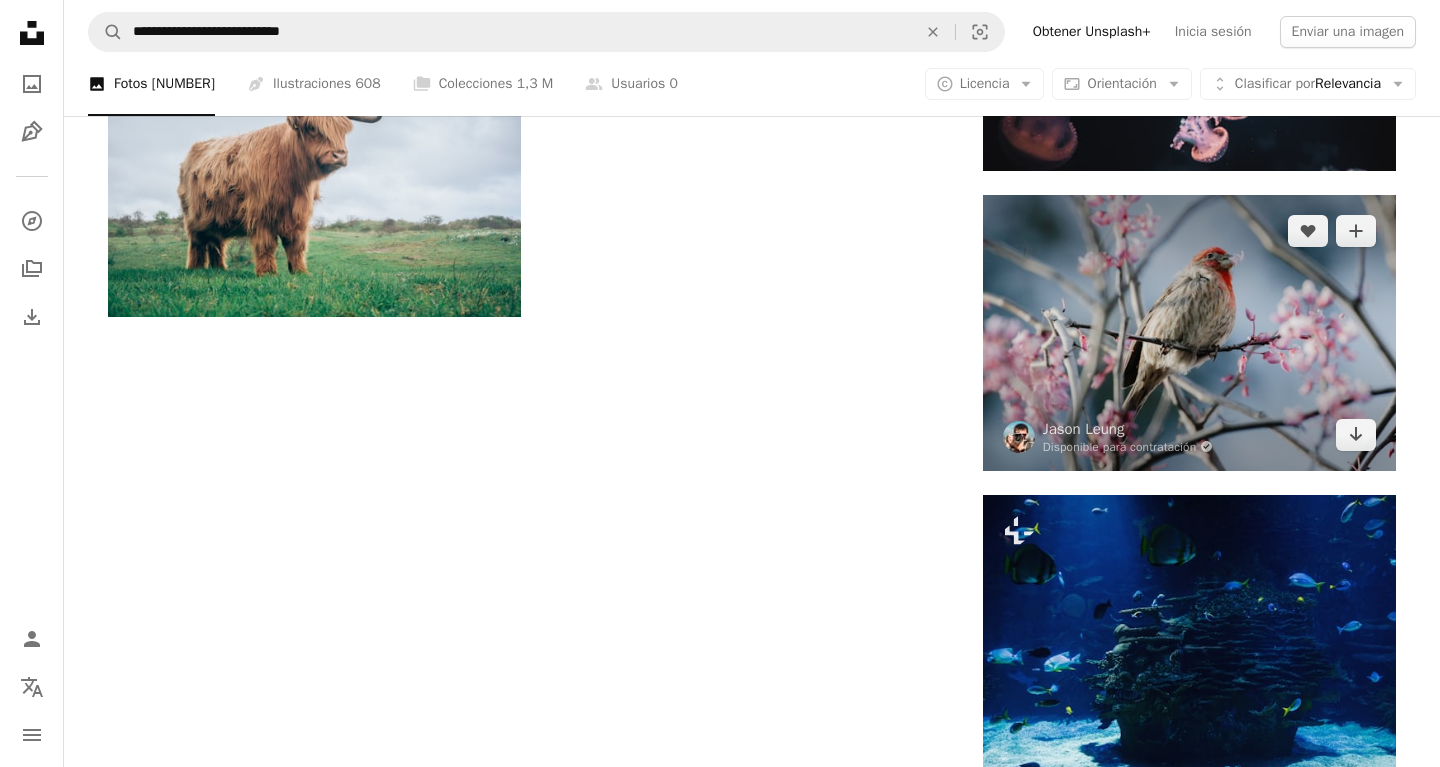 click at bounding box center (1189, 332) 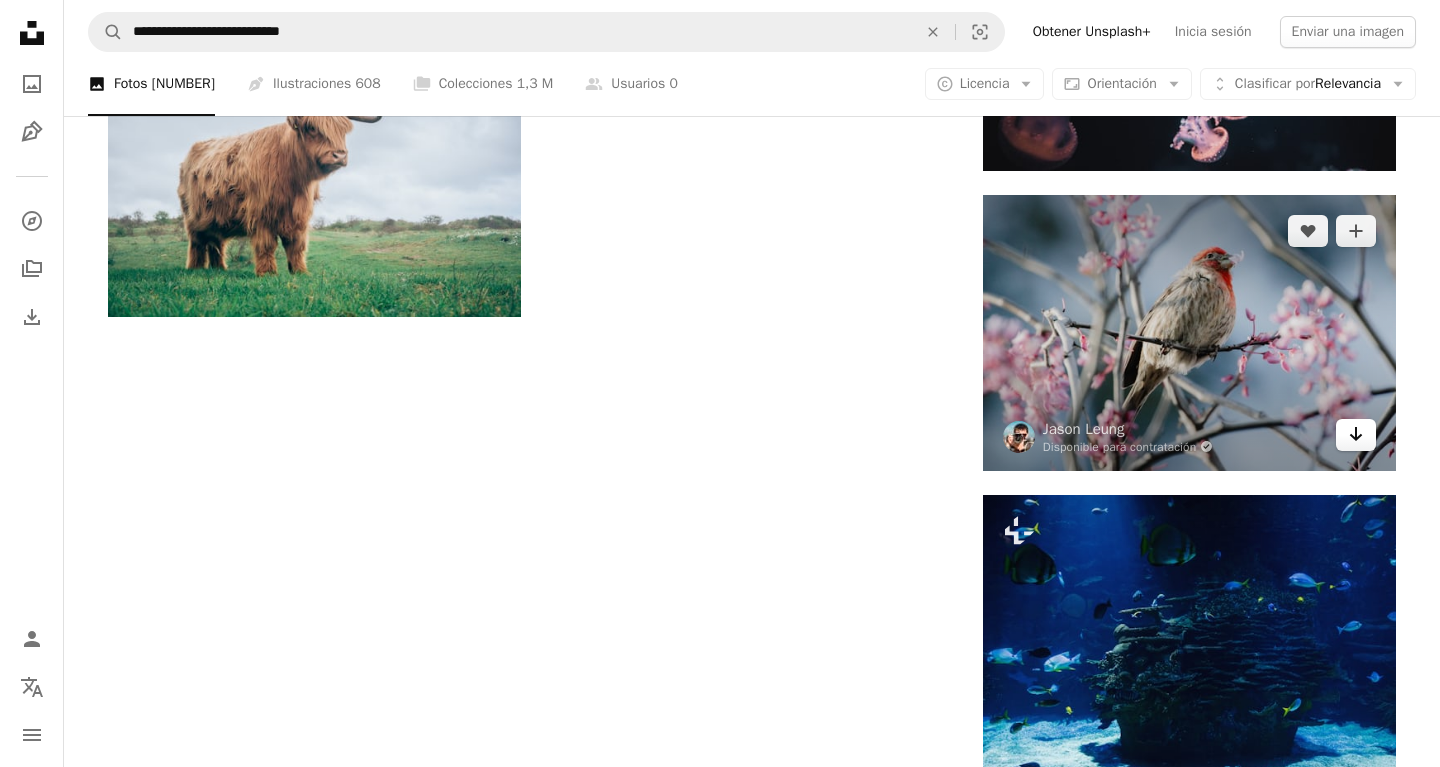 click on "Arrow pointing down" 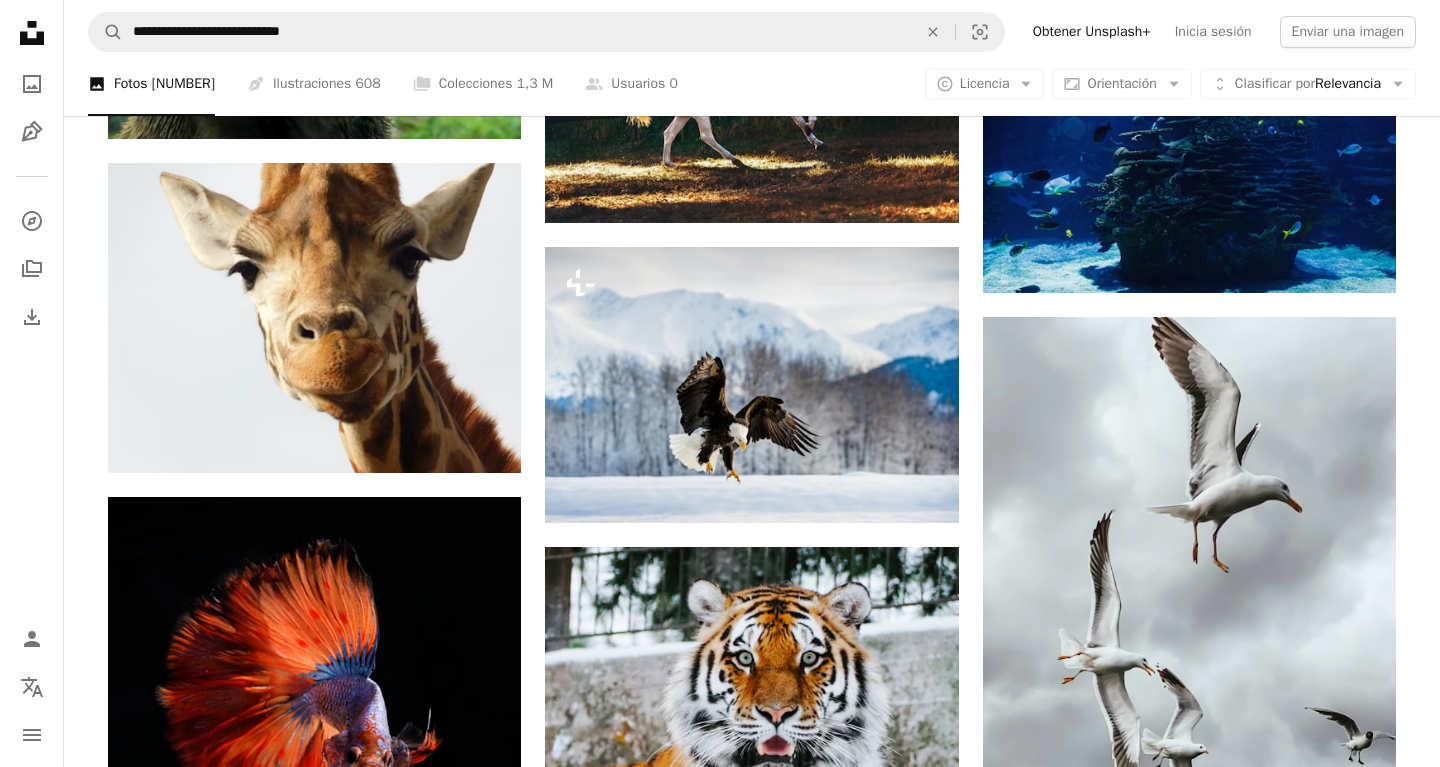 scroll, scrollTop: 16328, scrollLeft: 0, axis: vertical 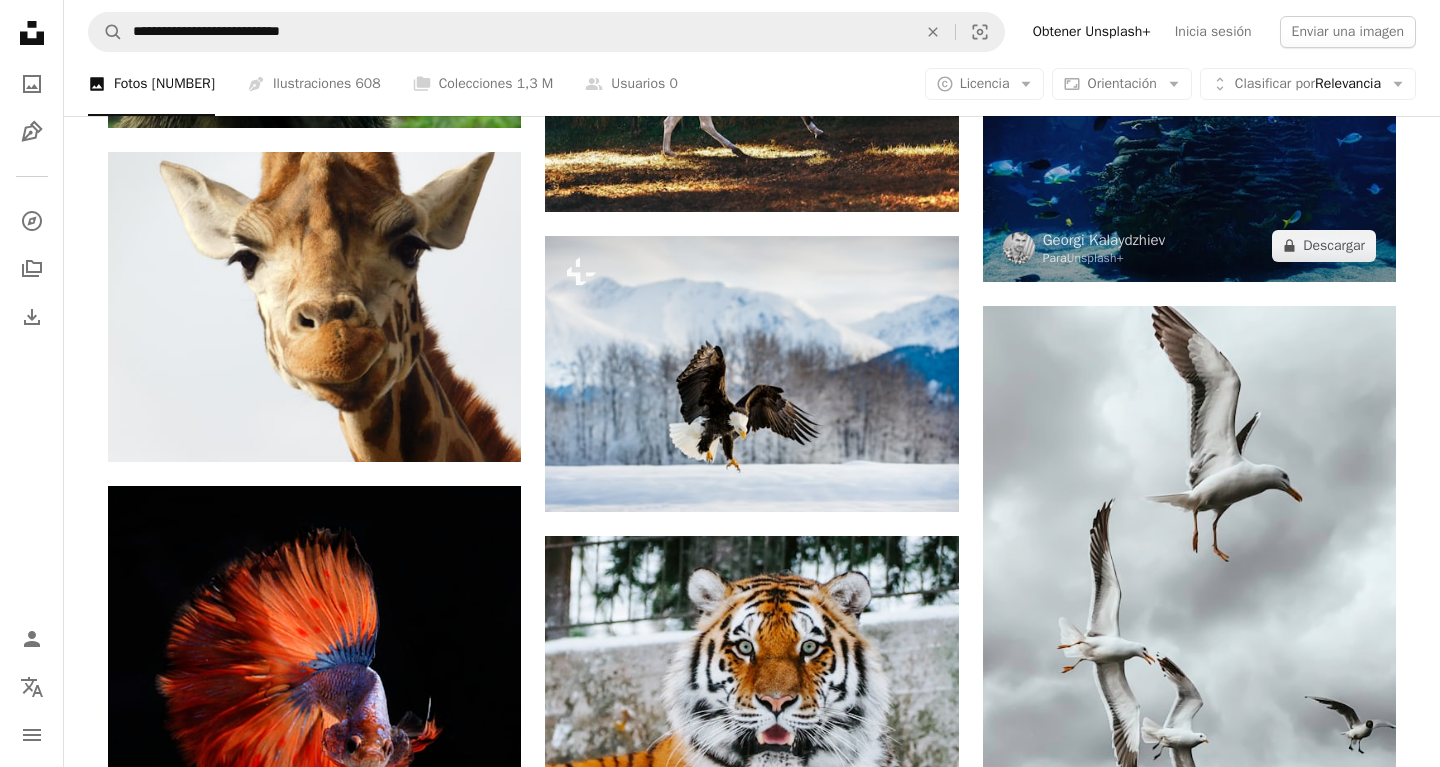 click at bounding box center [1189, 144] 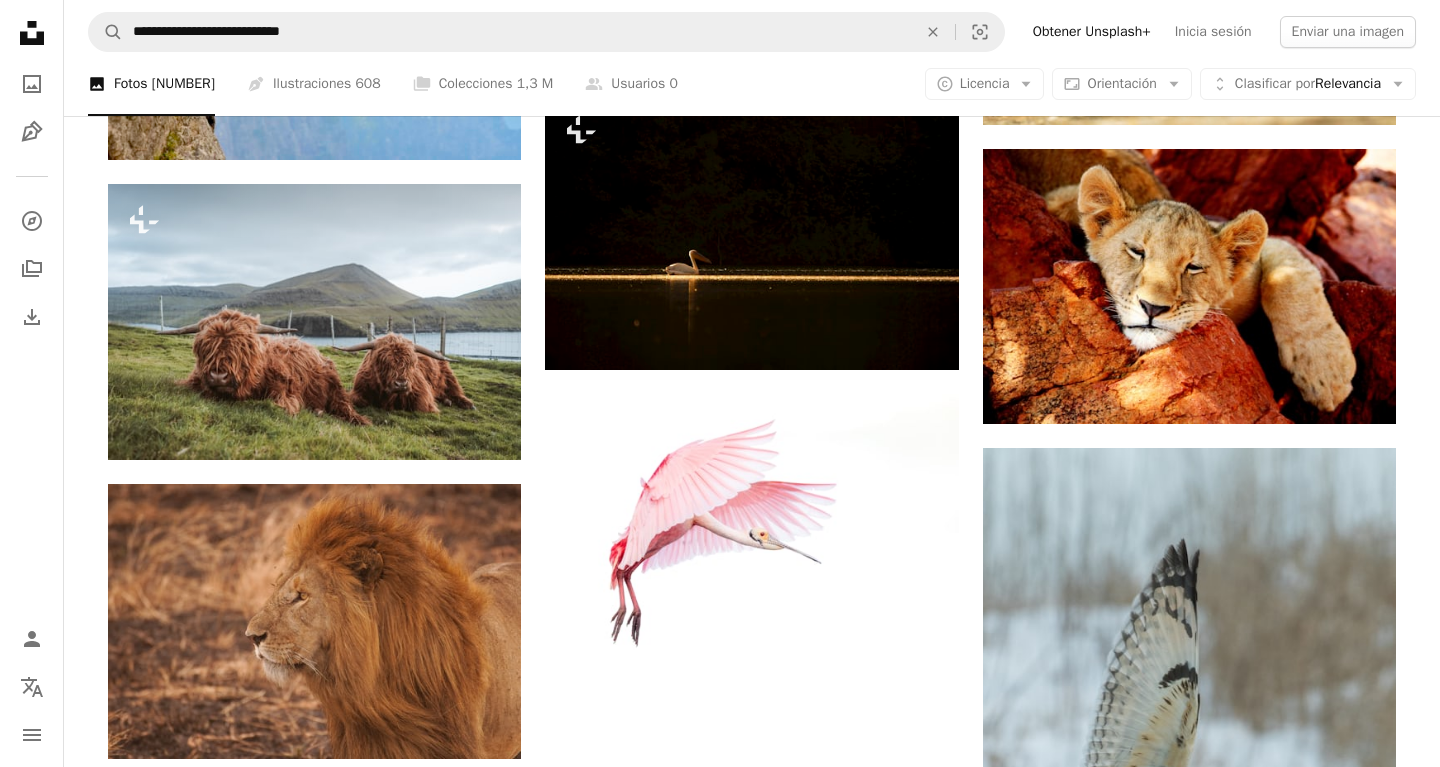 scroll, scrollTop: 17361, scrollLeft: 0, axis: vertical 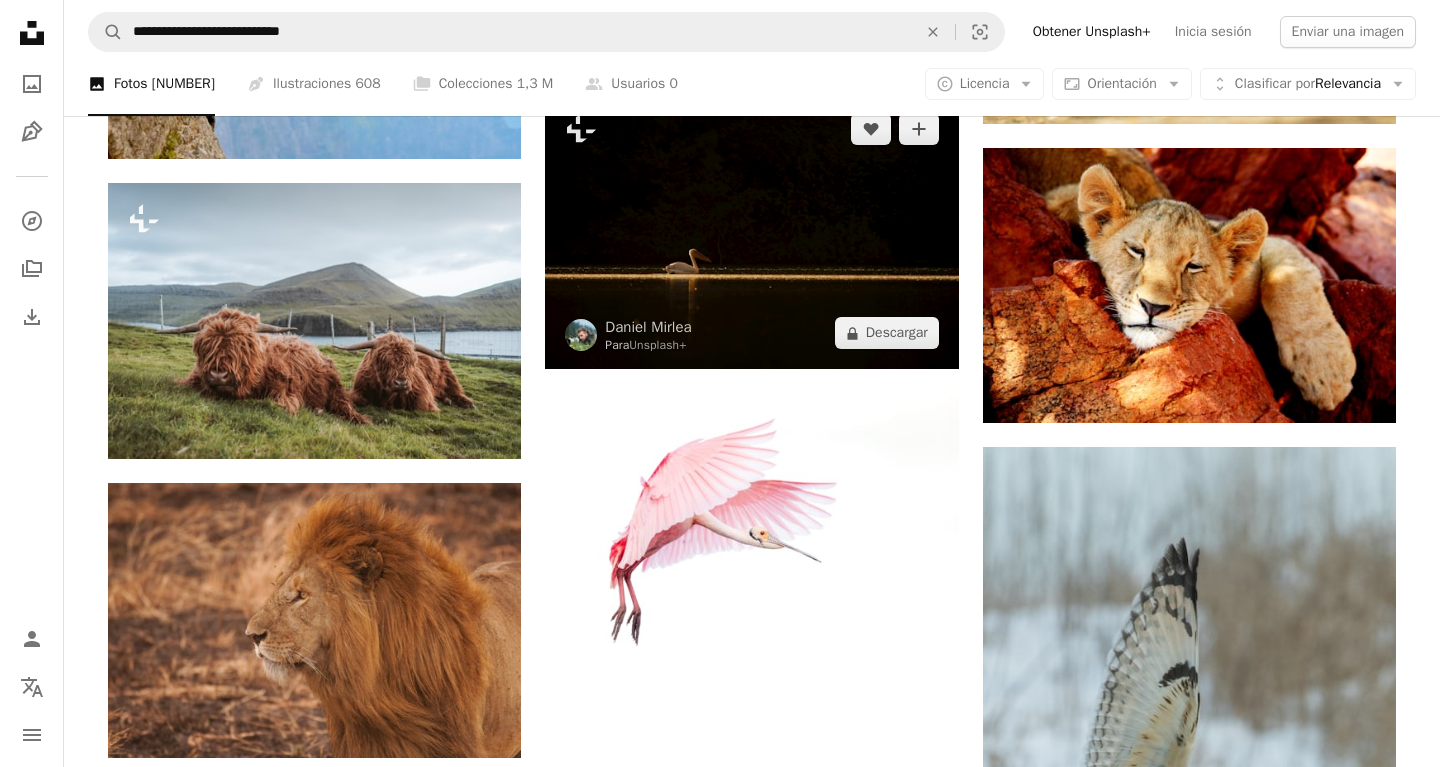 click at bounding box center [751, 231] 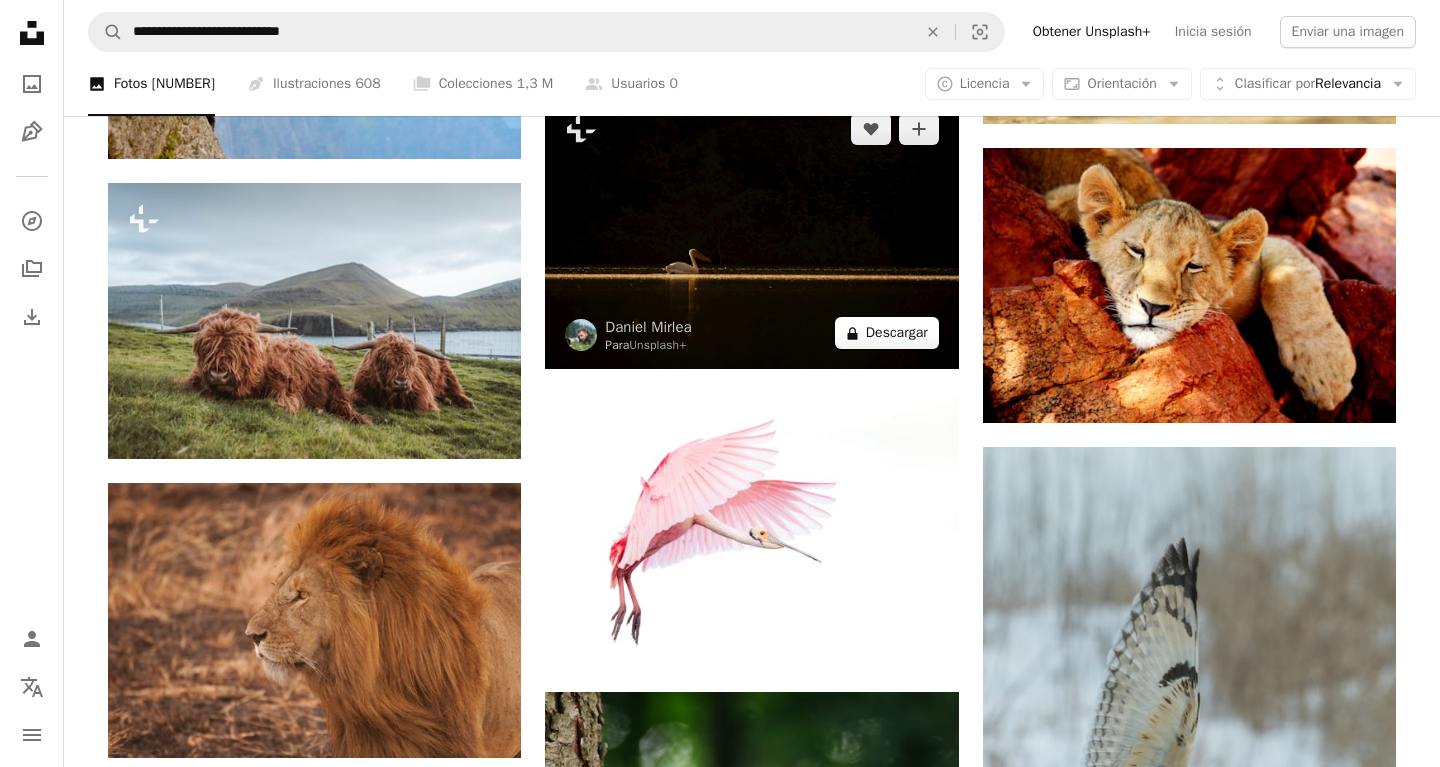 click on "A lock   Descargar" at bounding box center [887, 333] 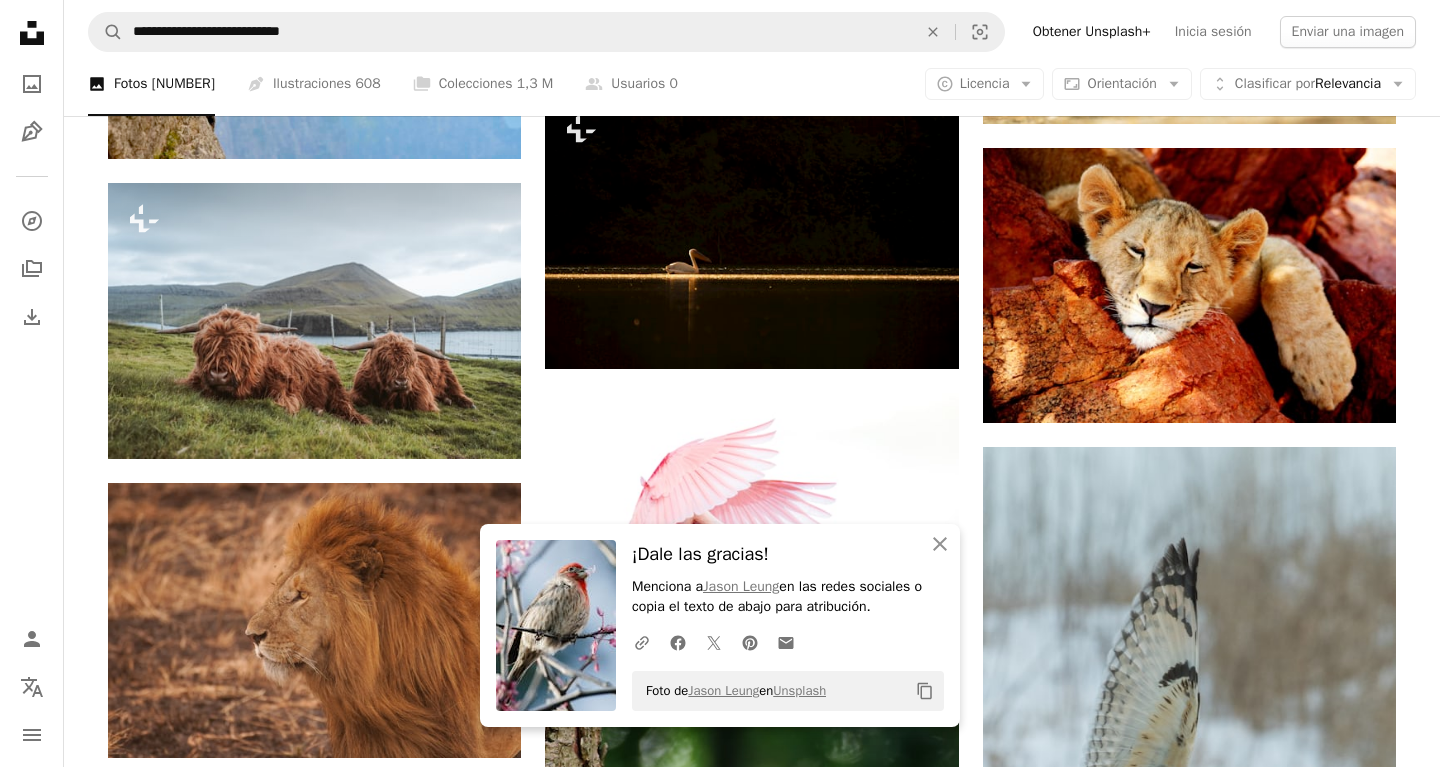 click at bounding box center [421, 5373] 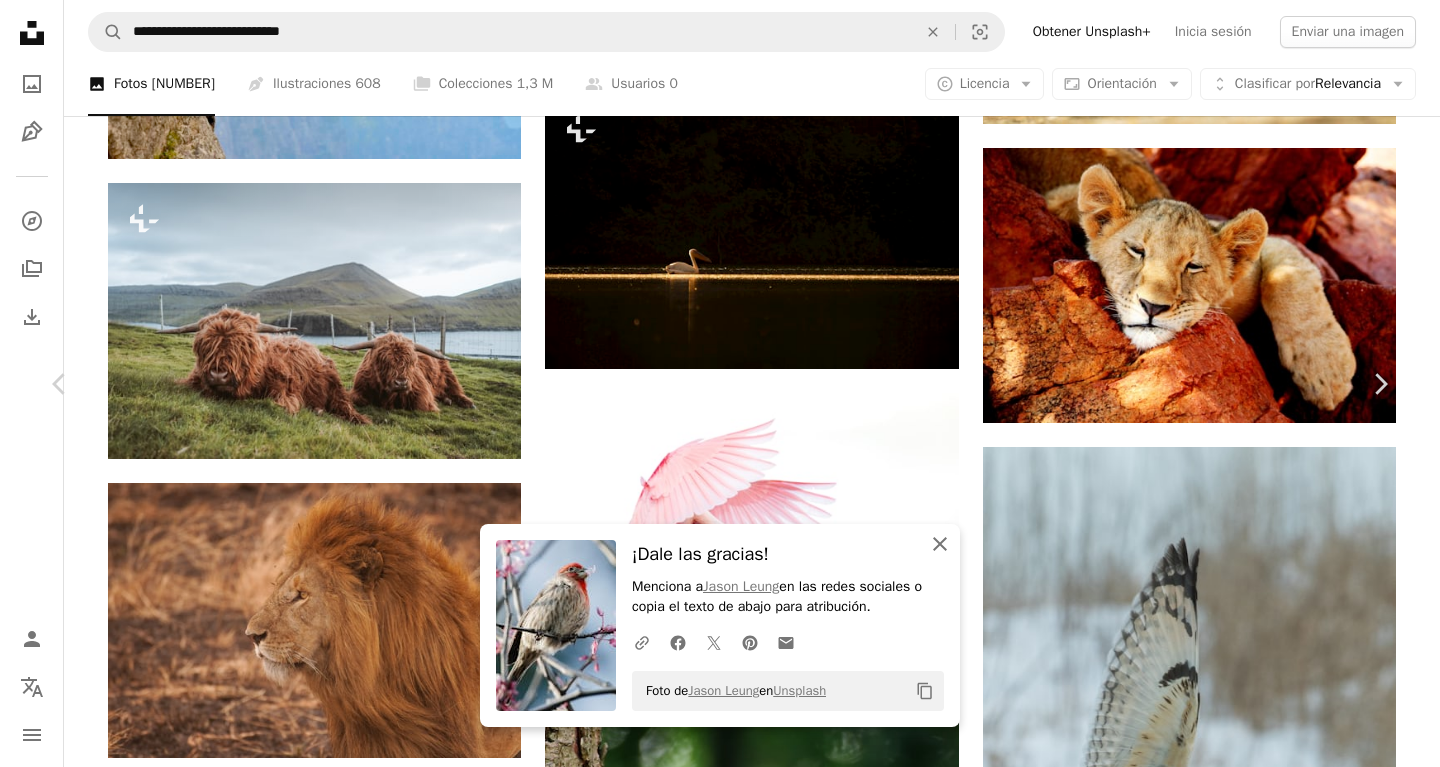 click on "An X shape" 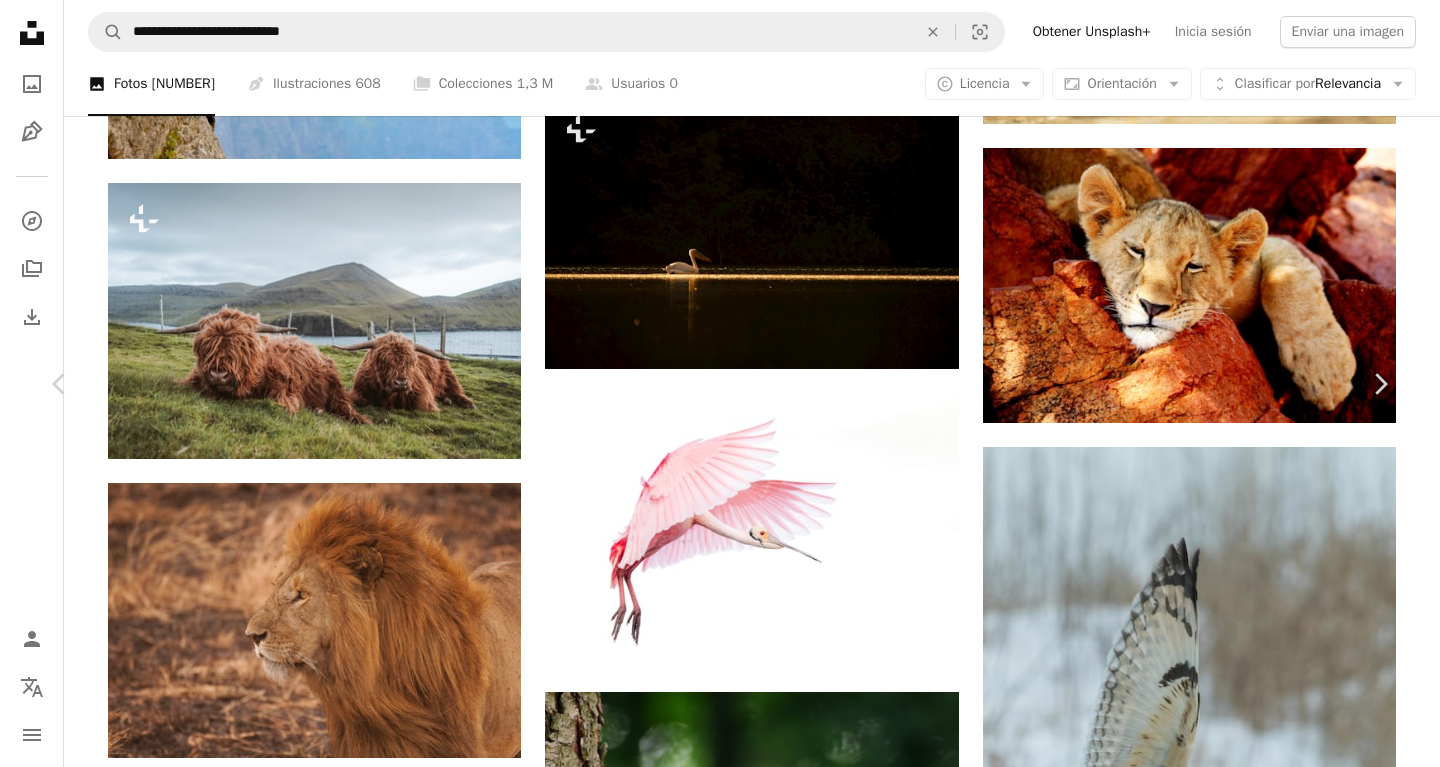 click on "An X shape Chevron left Chevron right [FIRST] [LAST] Para Unsplash+ A heart A plus sign Editar imagen Plus sign for Unsplash+ A lock Descargar Zoom in Presentado en Animales A forward-right arrow Compartir More Actions Calendar outlined Publicado el [DAY] de [MONTH] de [YEAR] Safety Con la Licencia Unsplash+ papel tapiz fondo Imágenes 4K animal oscuro papel pintado oscuro puesta del sol escritorio Fondo oscuro vida silvestre estética oscura fondo de pantalla de modo oscuro cisne malhumorado Modo oscuro pelícano Fondo de modo oscuro pájaro Fotos de stock gratuitas De esta serie Chevron right Plus sign for Unsplash+ Plus sign for Unsplash+ Plus sign for Unsplash+ Imágenes relacionadas Plus sign for Unsplash+ A heart A plus sign [FIRST] [LAST] Para Unsplash+ A lock Descargar Plus sign for Unsplash+ A heart A plus sign [FIRST] [LAST] Para Unsplash+ A lock Descargar Plus sign for Unsplash+ A heart A plus sign" at bounding box center (720, 5391) 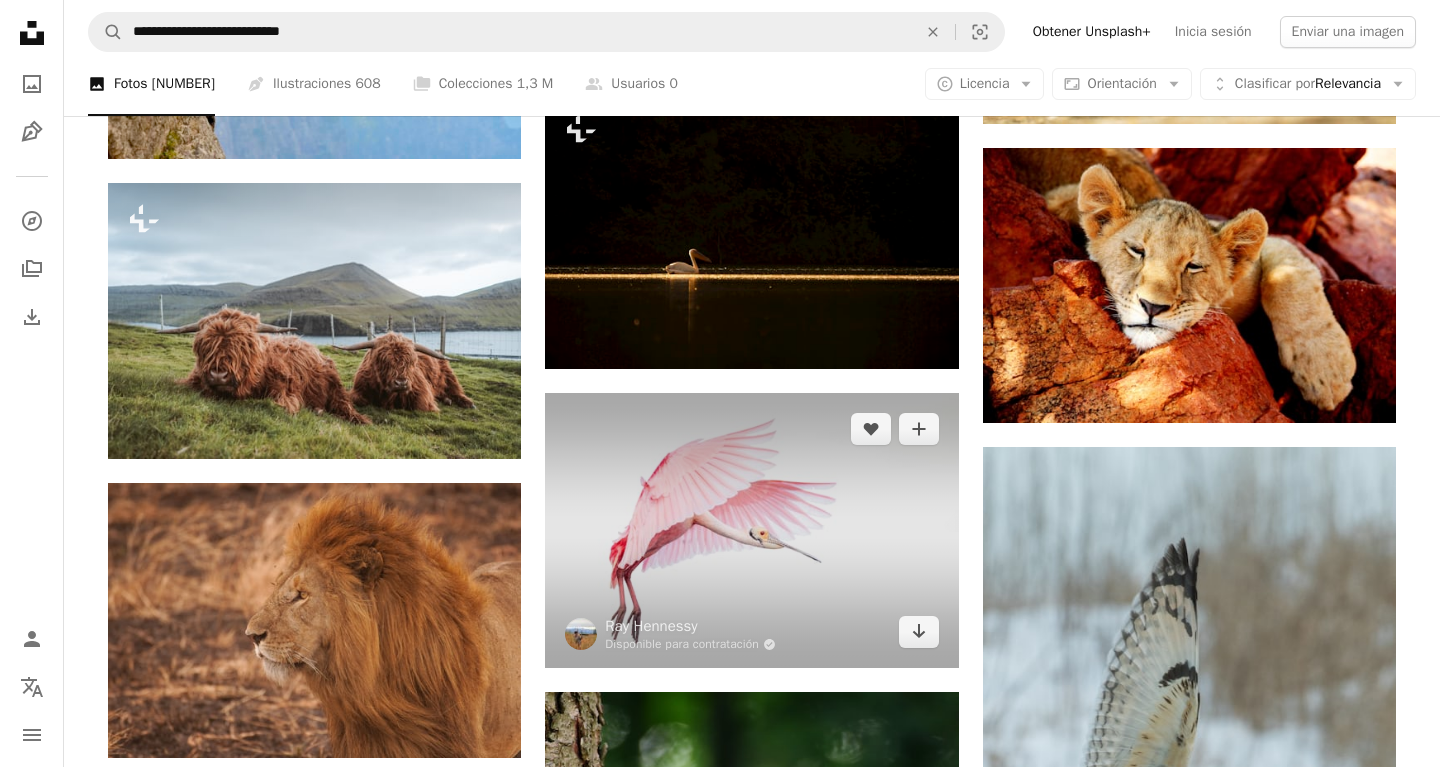 click at bounding box center [751, 530] 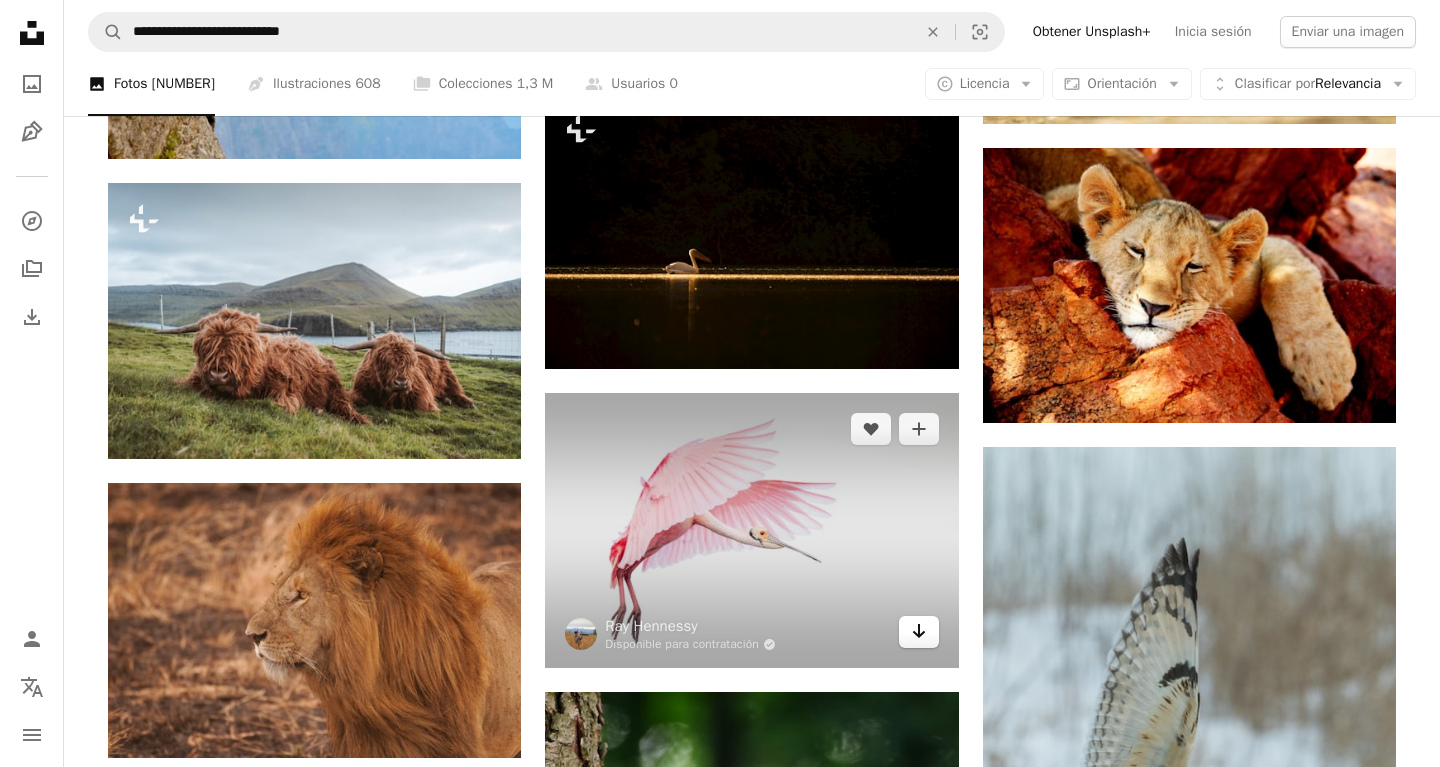 click 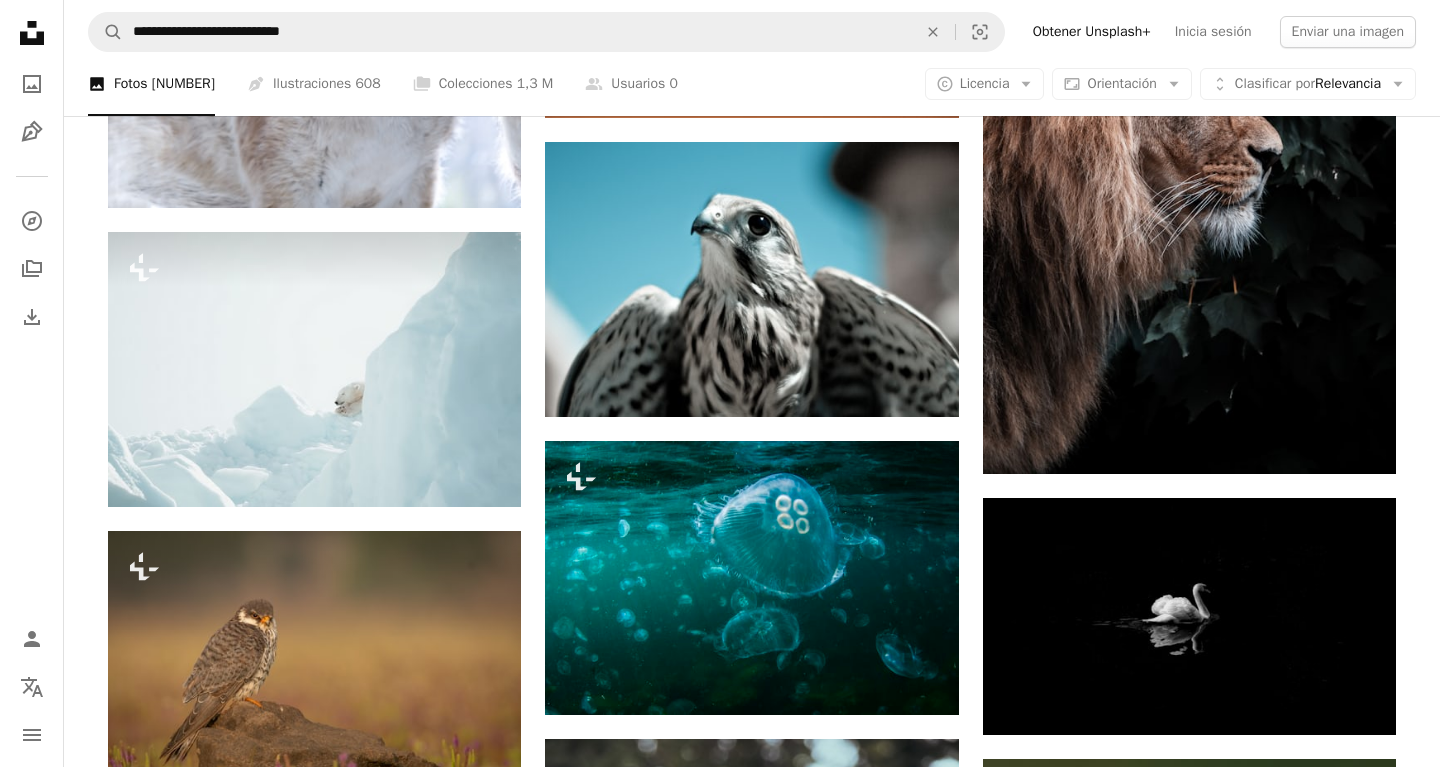scroll, scrollTop: 18857, scrollLeft: 0, axis: vertical 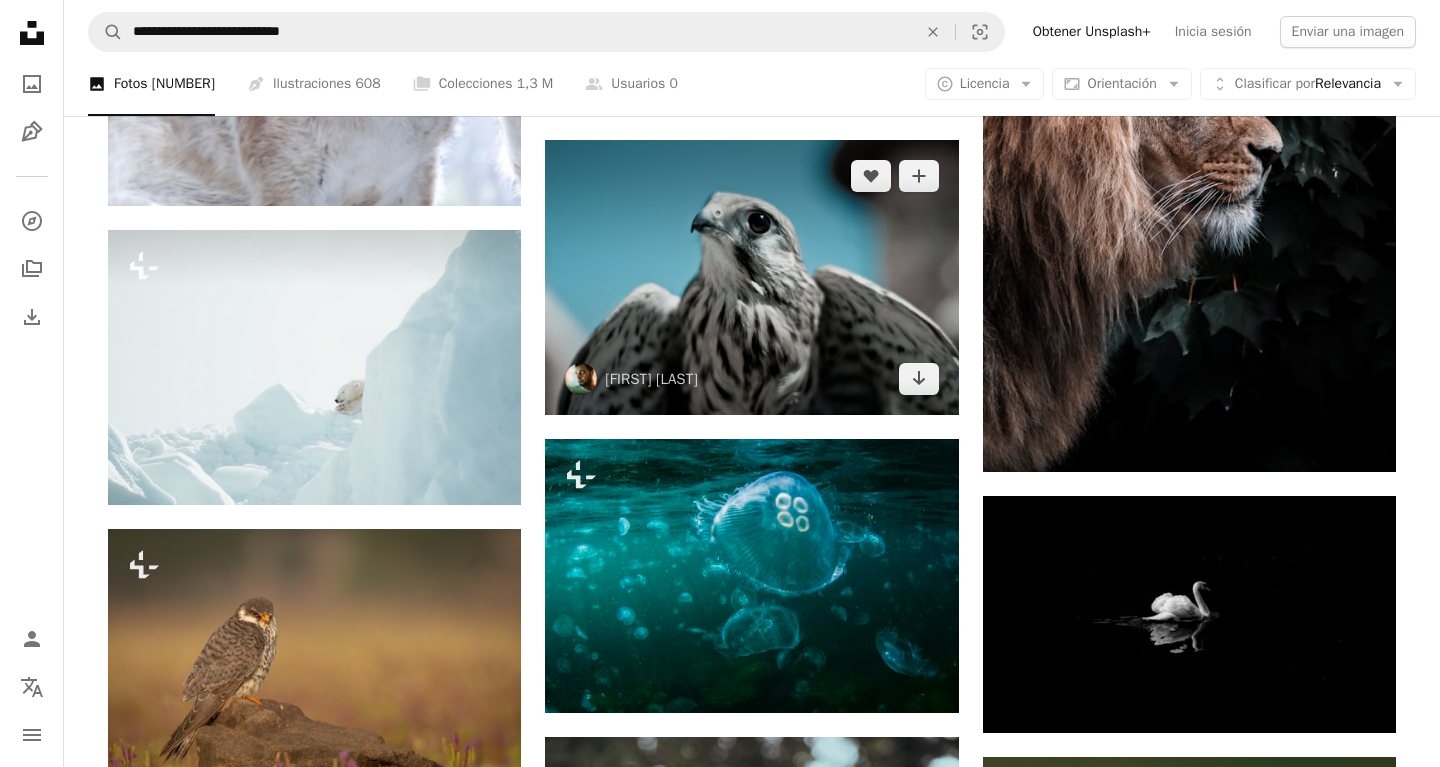 click at bounding box center [751, 277] 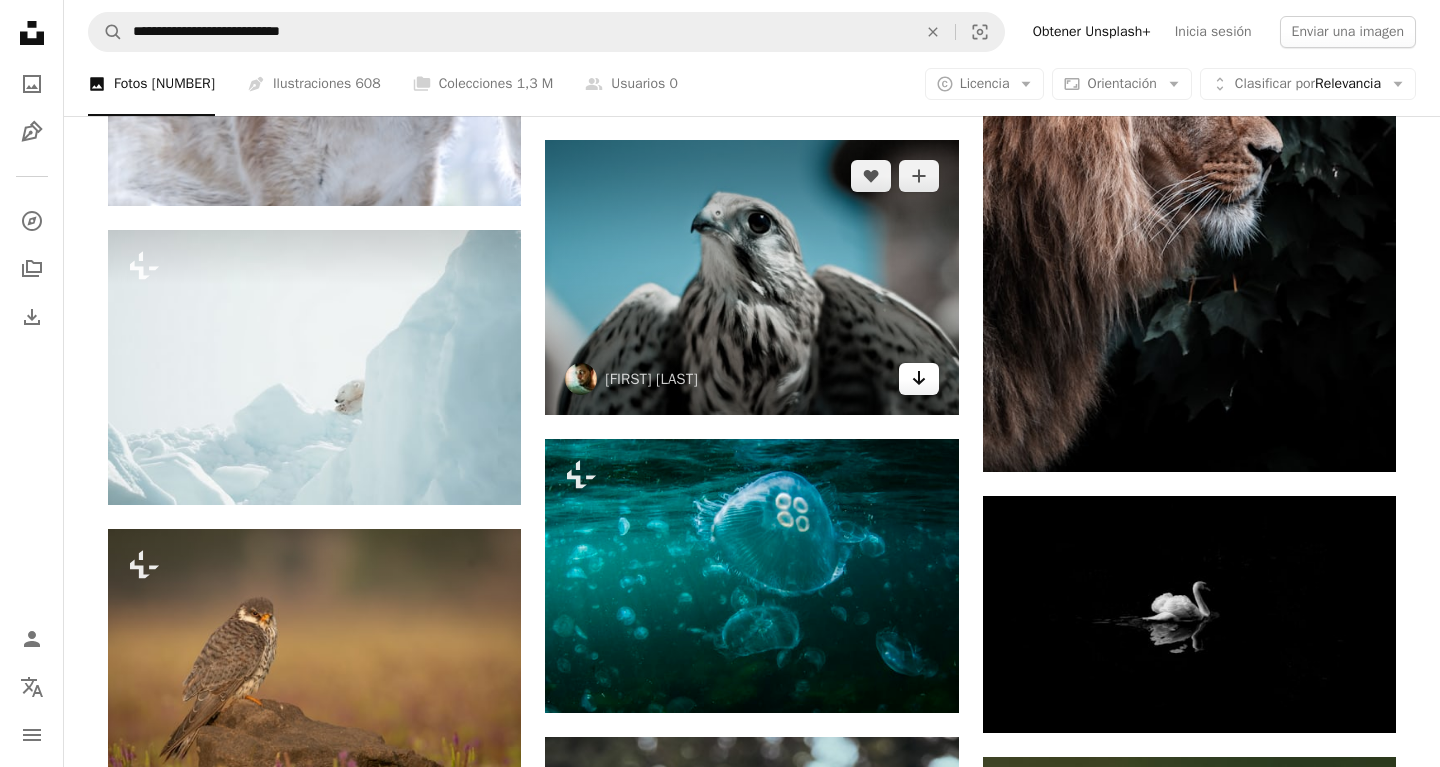 click on "Arrow pointing down" 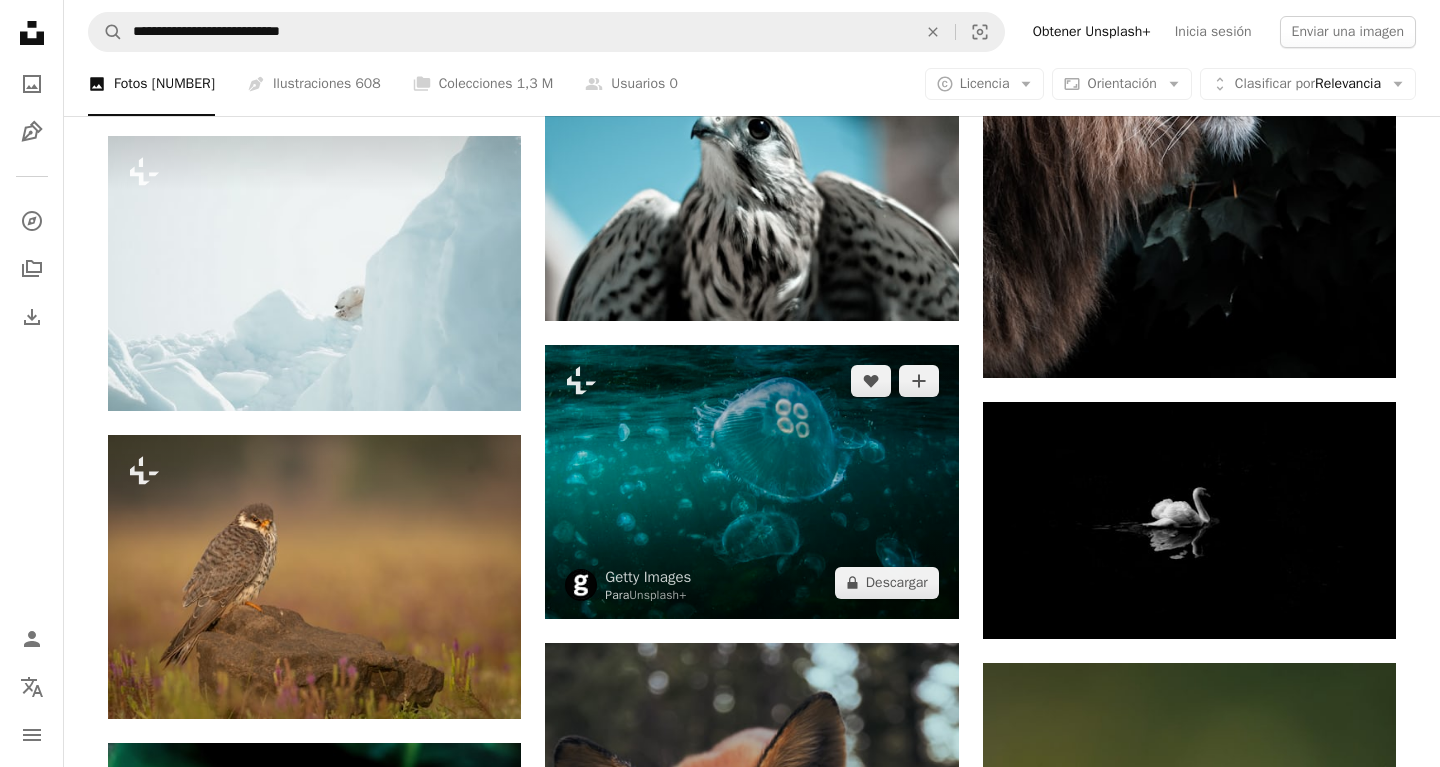 click at bounding box center [751, 482] 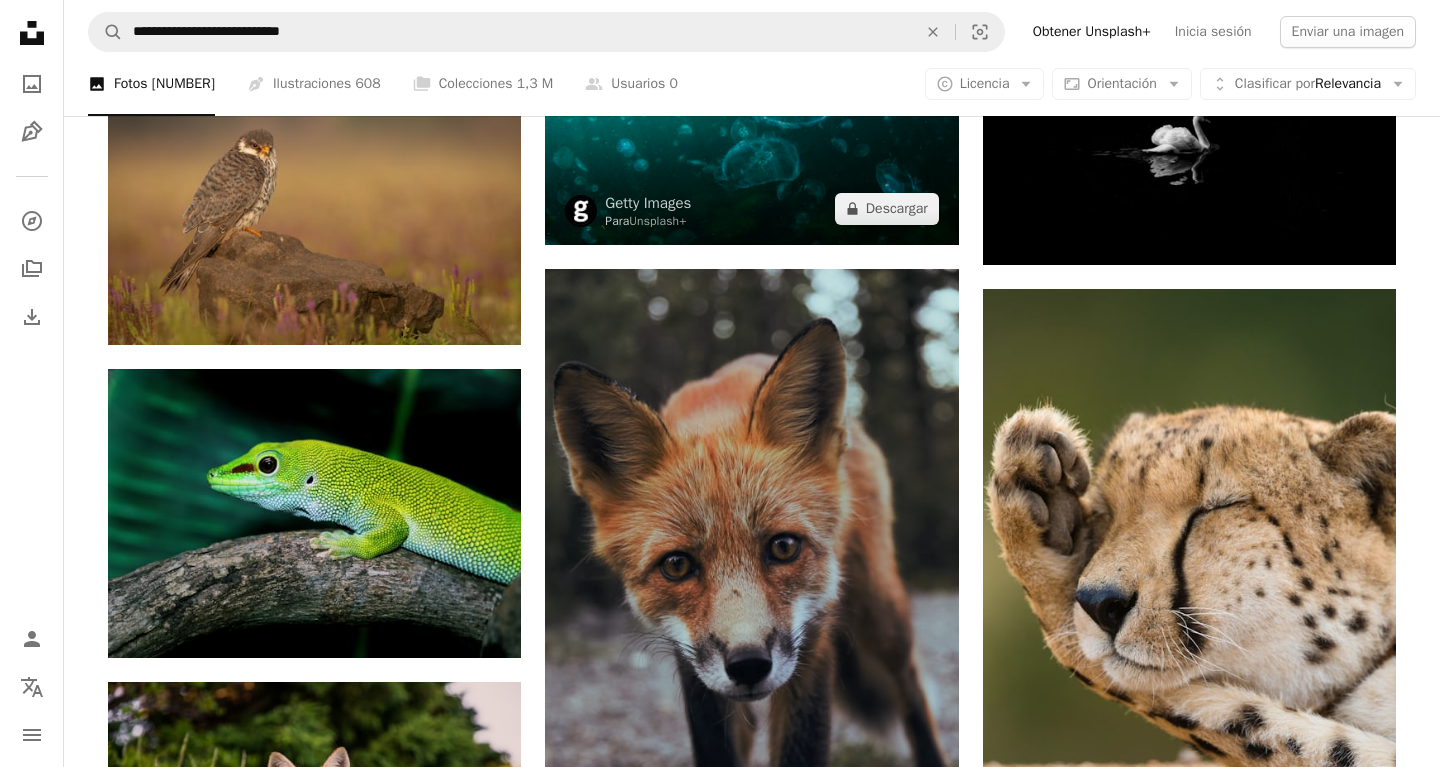 scroll, scrollTop: 19305, scrollLeft: 0, axis: vertical 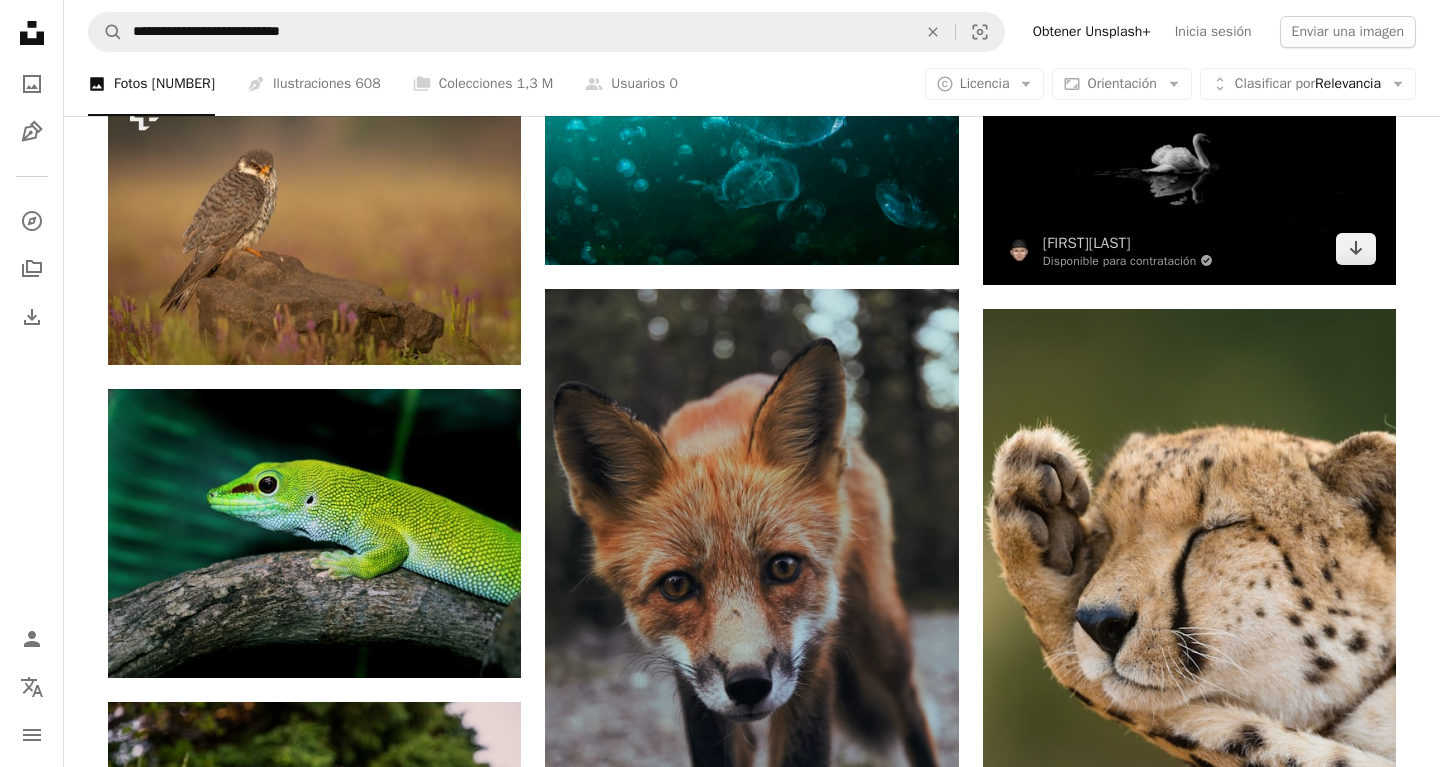 click at bounding box center [1189, 166] 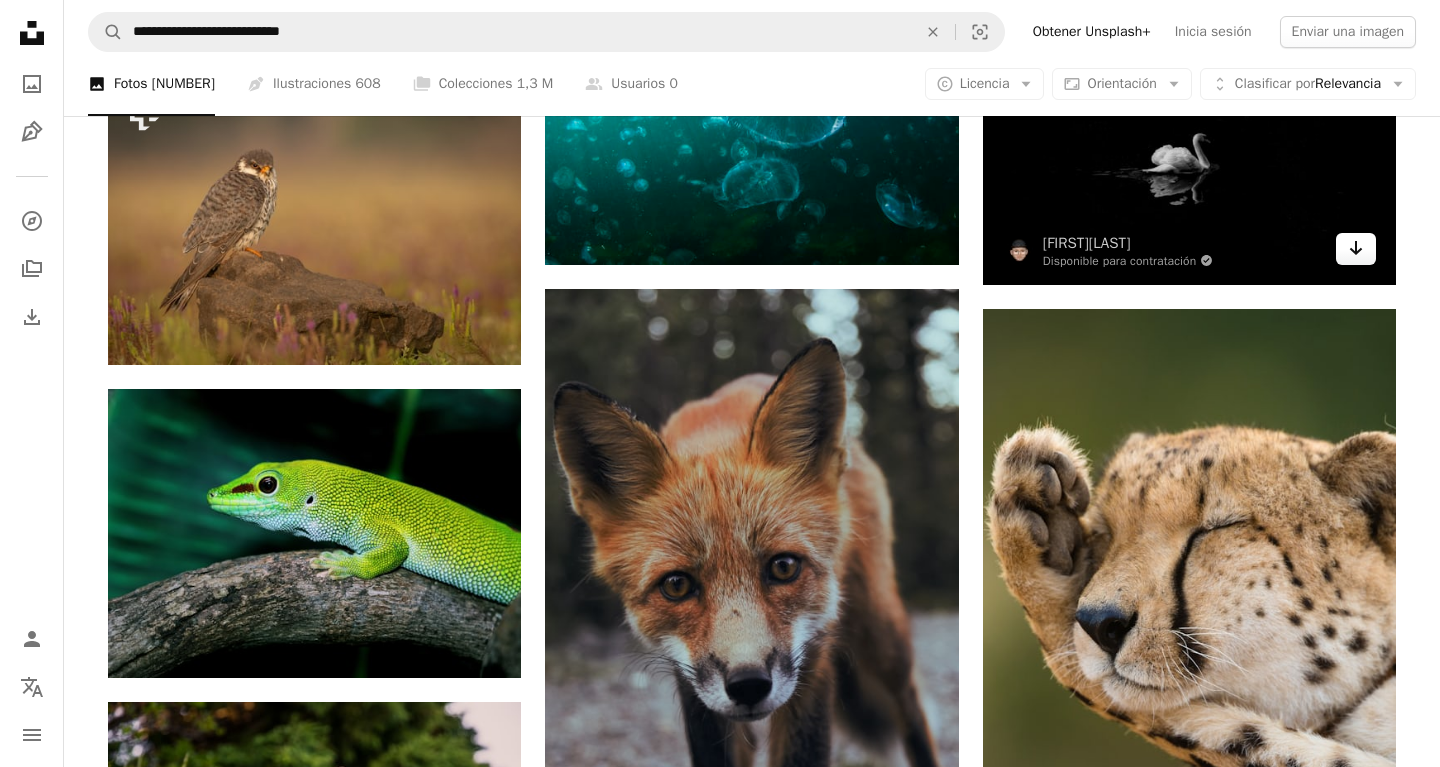 click on "Arrow pointing down" at bounding box center (1356, 249) 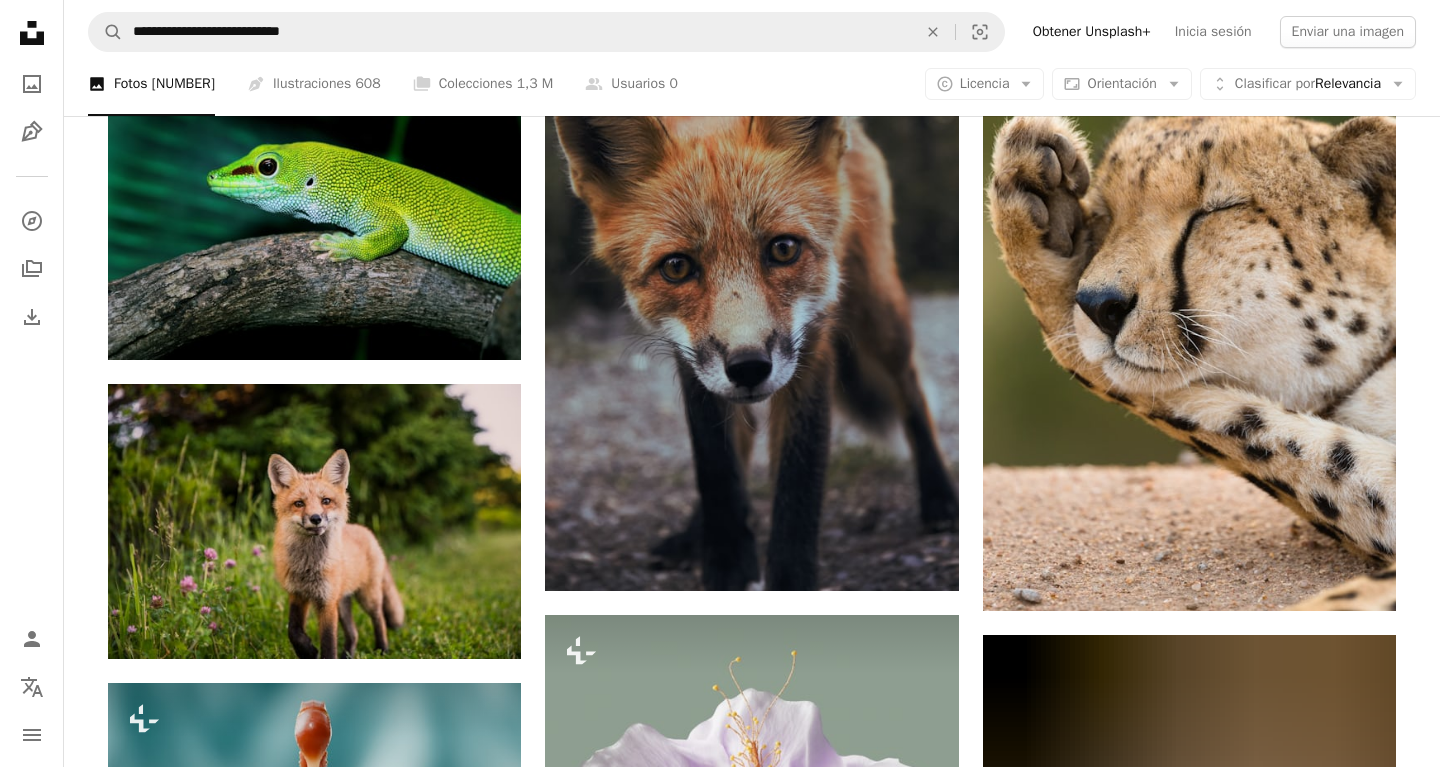 scroll, scrollTop: 19623, scrollLeft: 0, axis: vertical 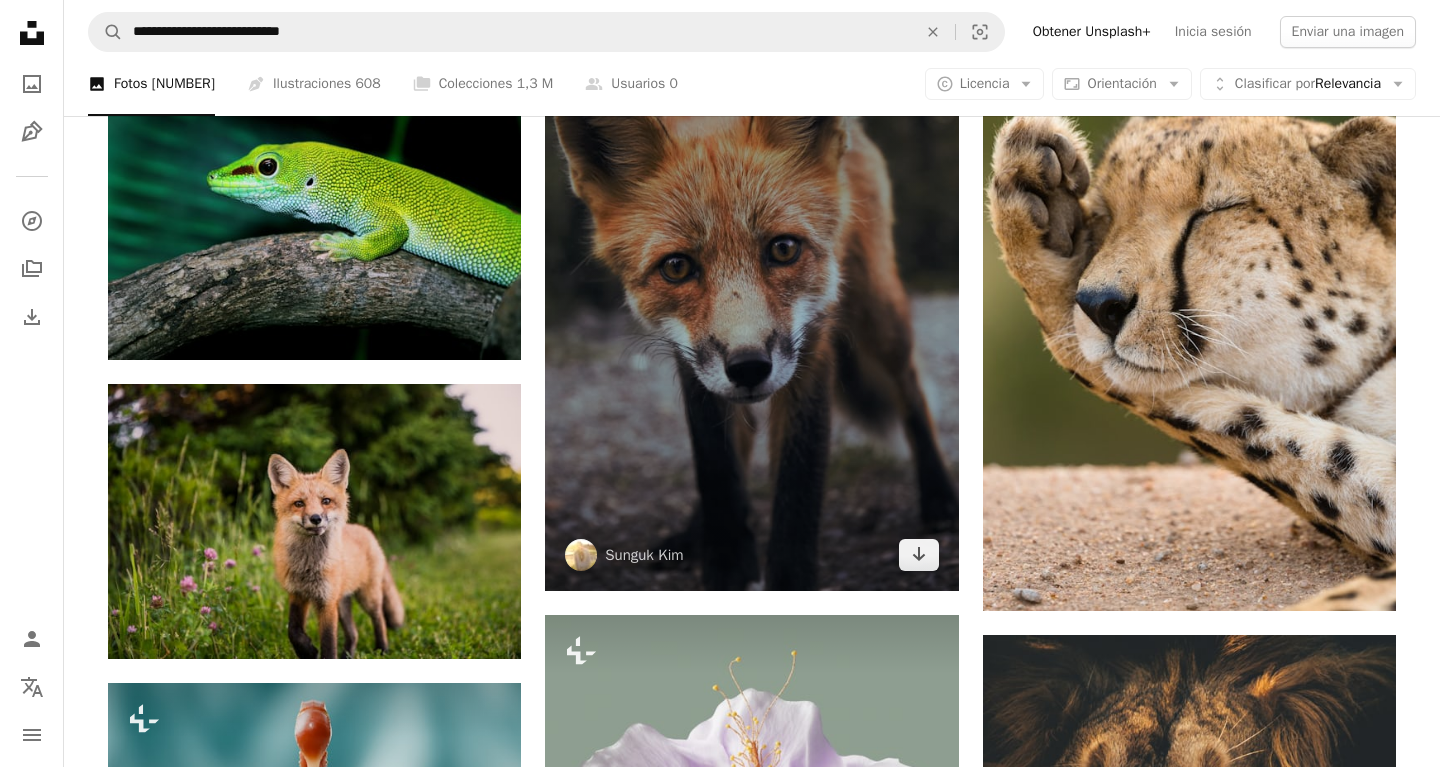 click at bounding box center [751, 281] 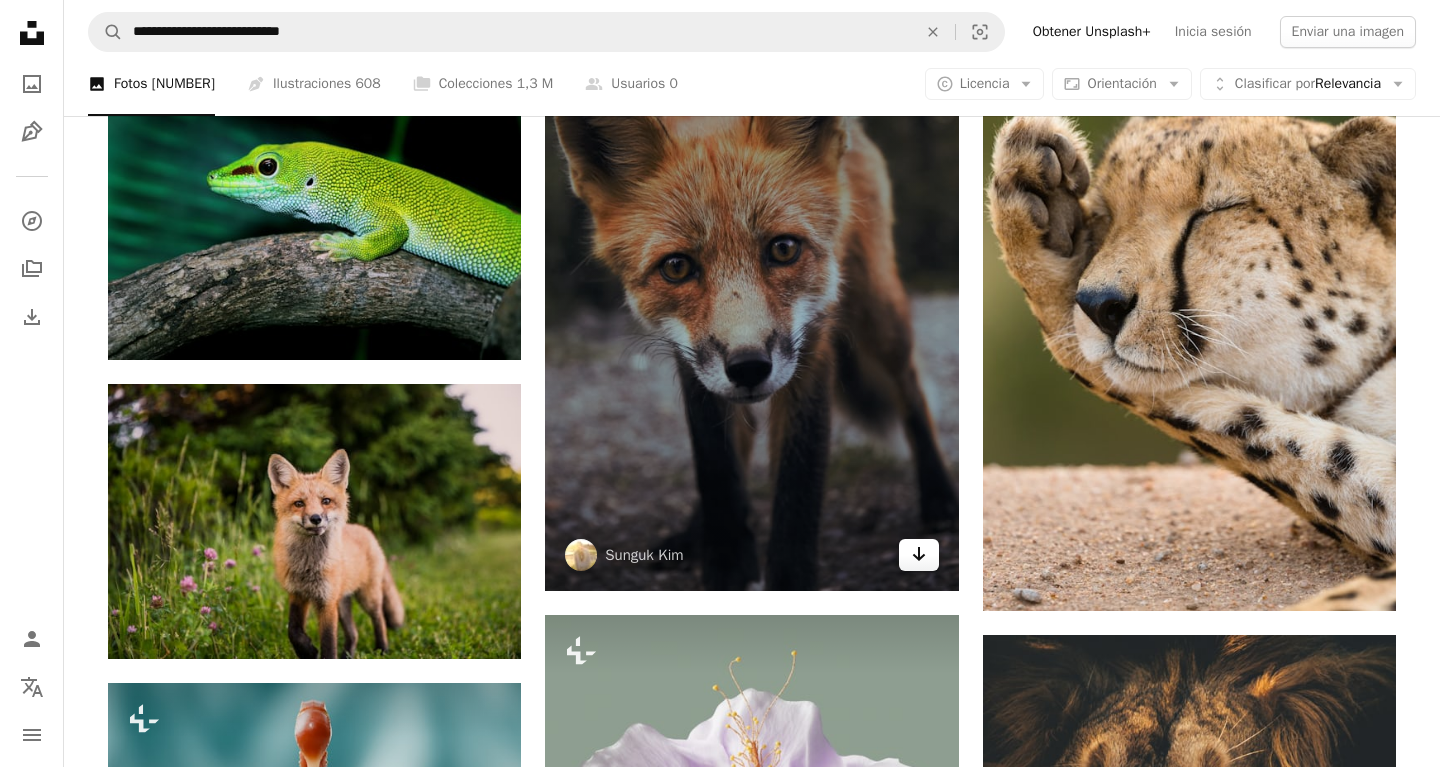 click on "Arrow pointing down" at bounding box center (919, 555) 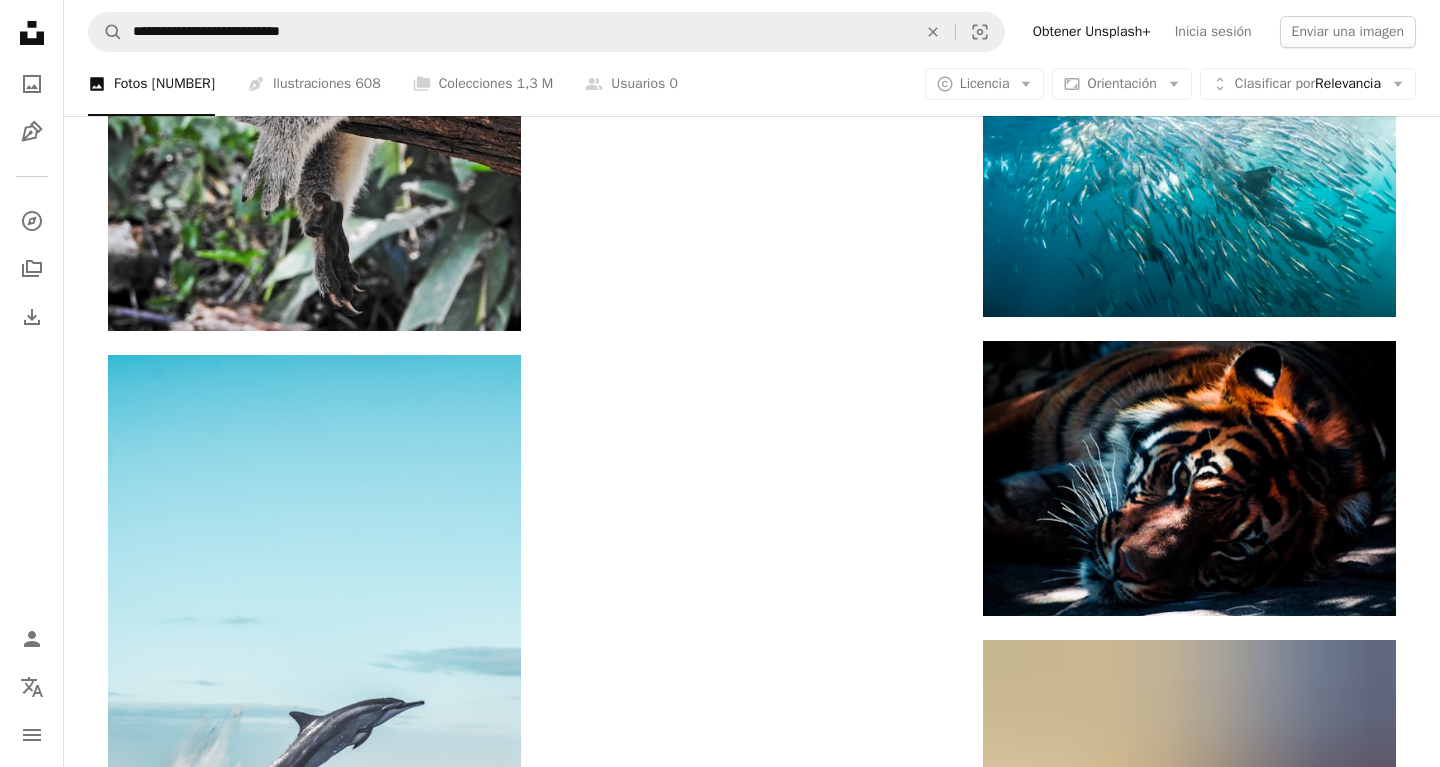 scroll, scrollTop: 22333, scrollLeft: 0, axis: vertical 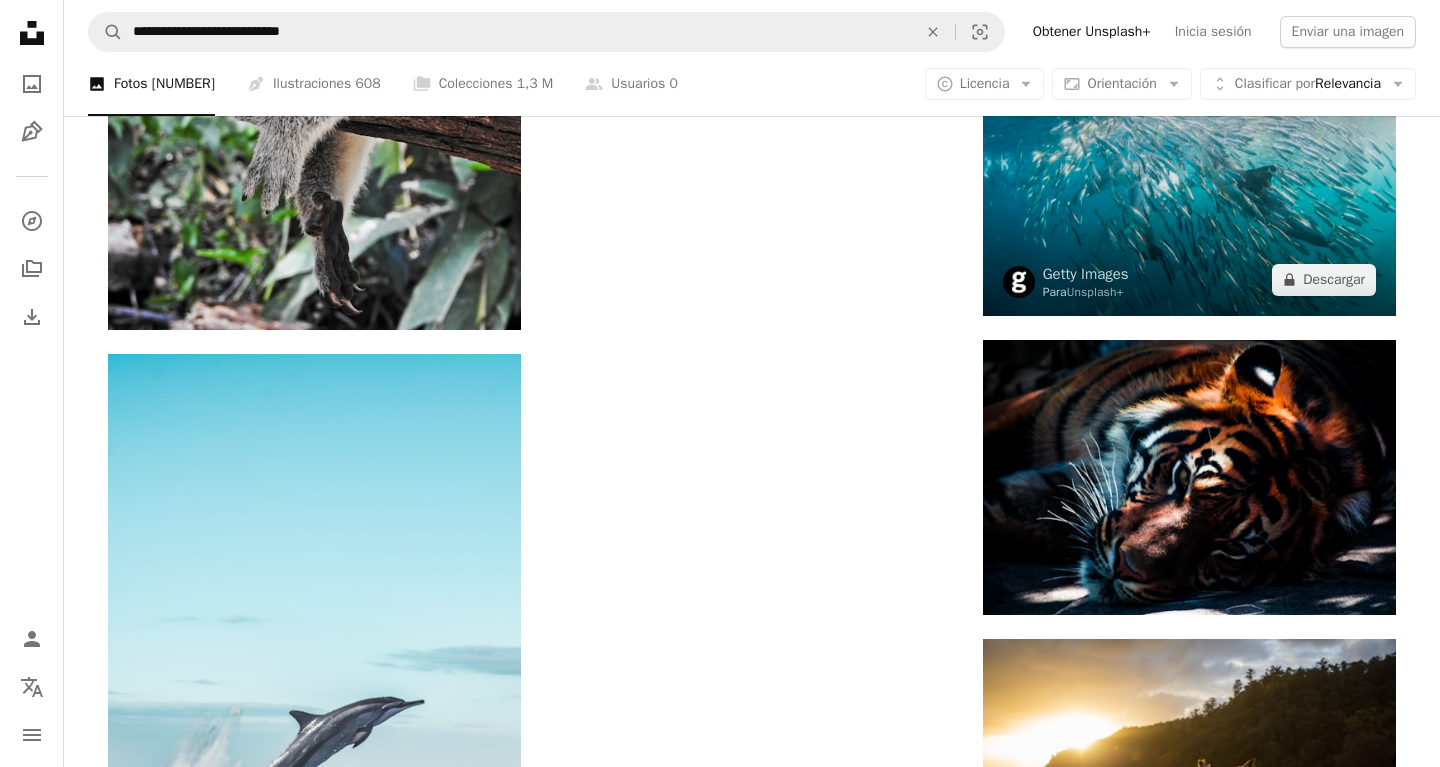click at bounding box center (1189, 177) 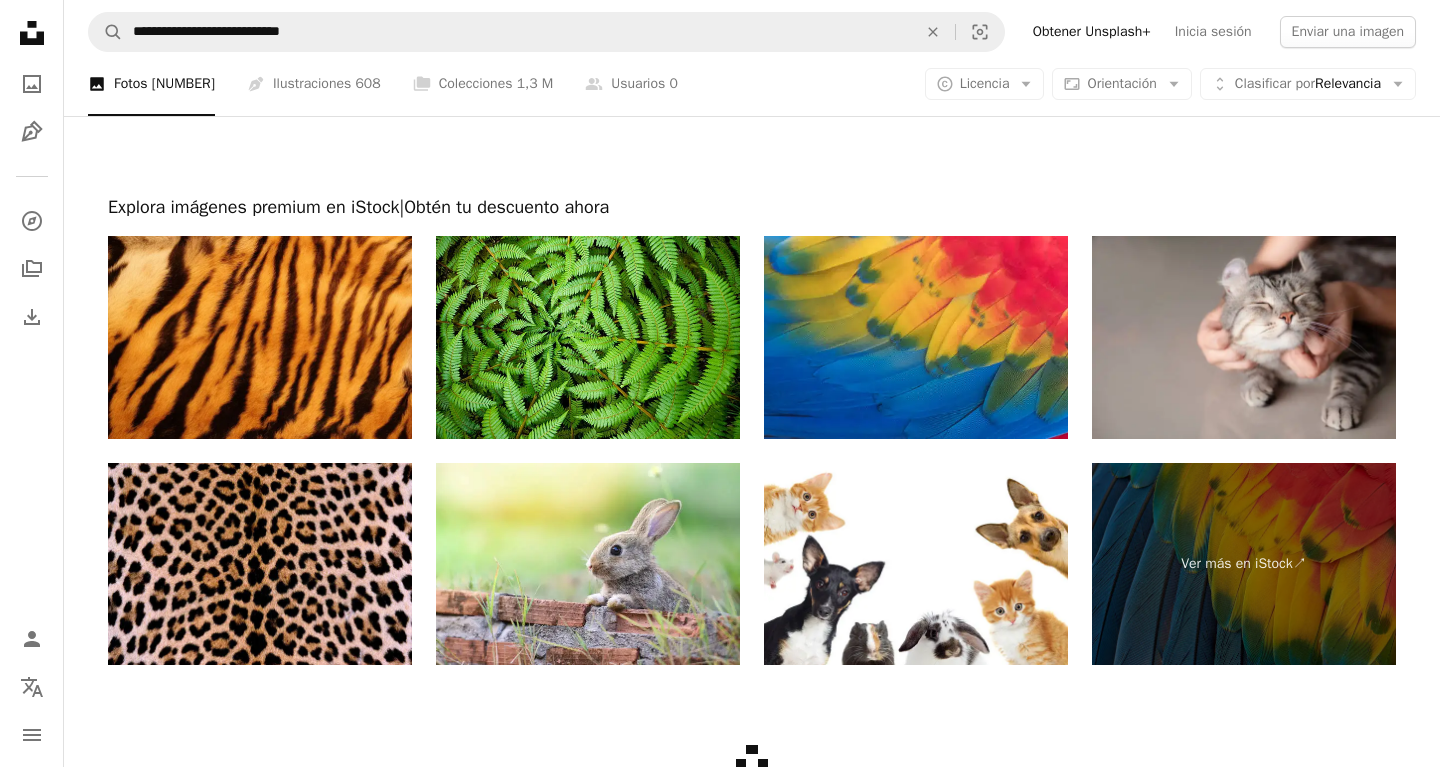 scroll, scrollTop: 23364, scrollLeft: 0, axis: vertical 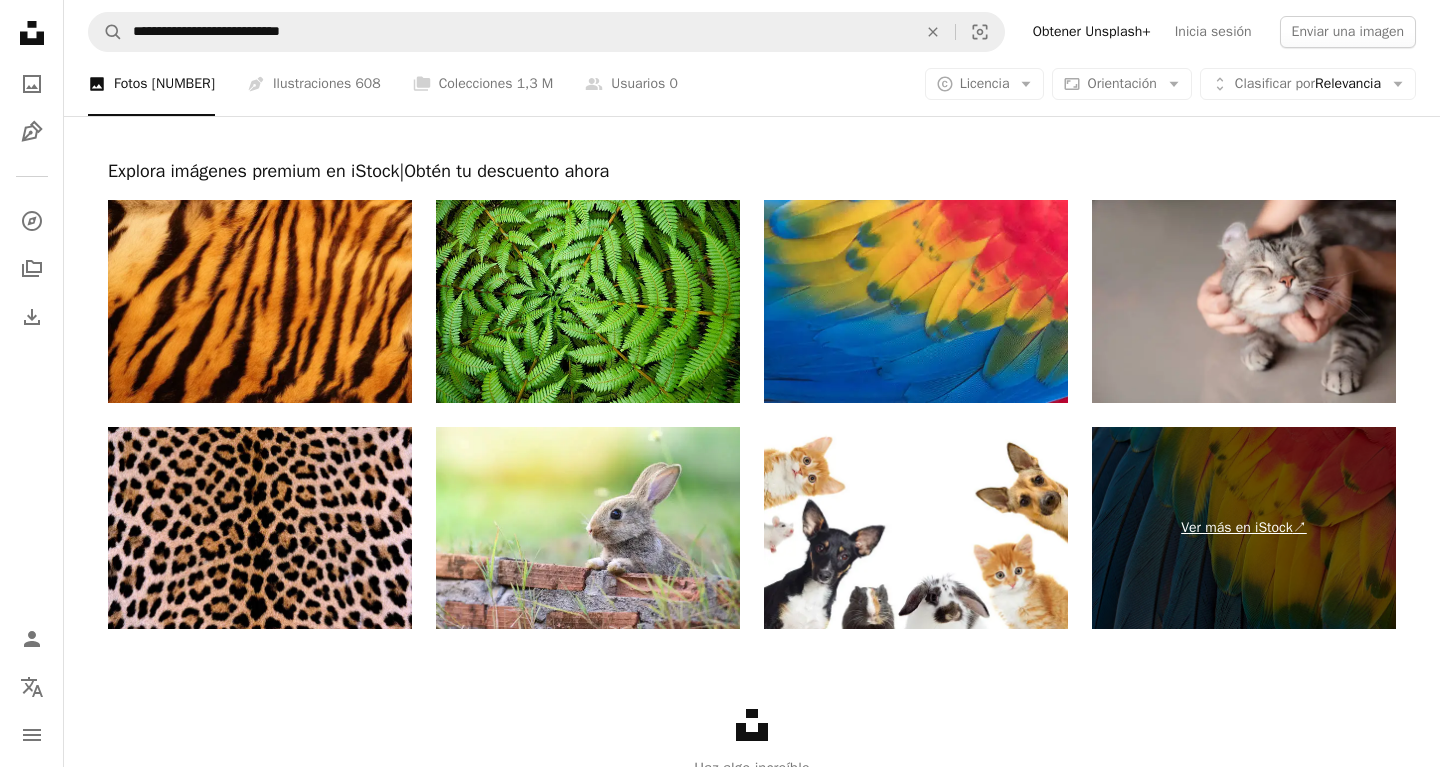 click on "Ver más en iStock  ↗" at bounding box center (1244, 528) 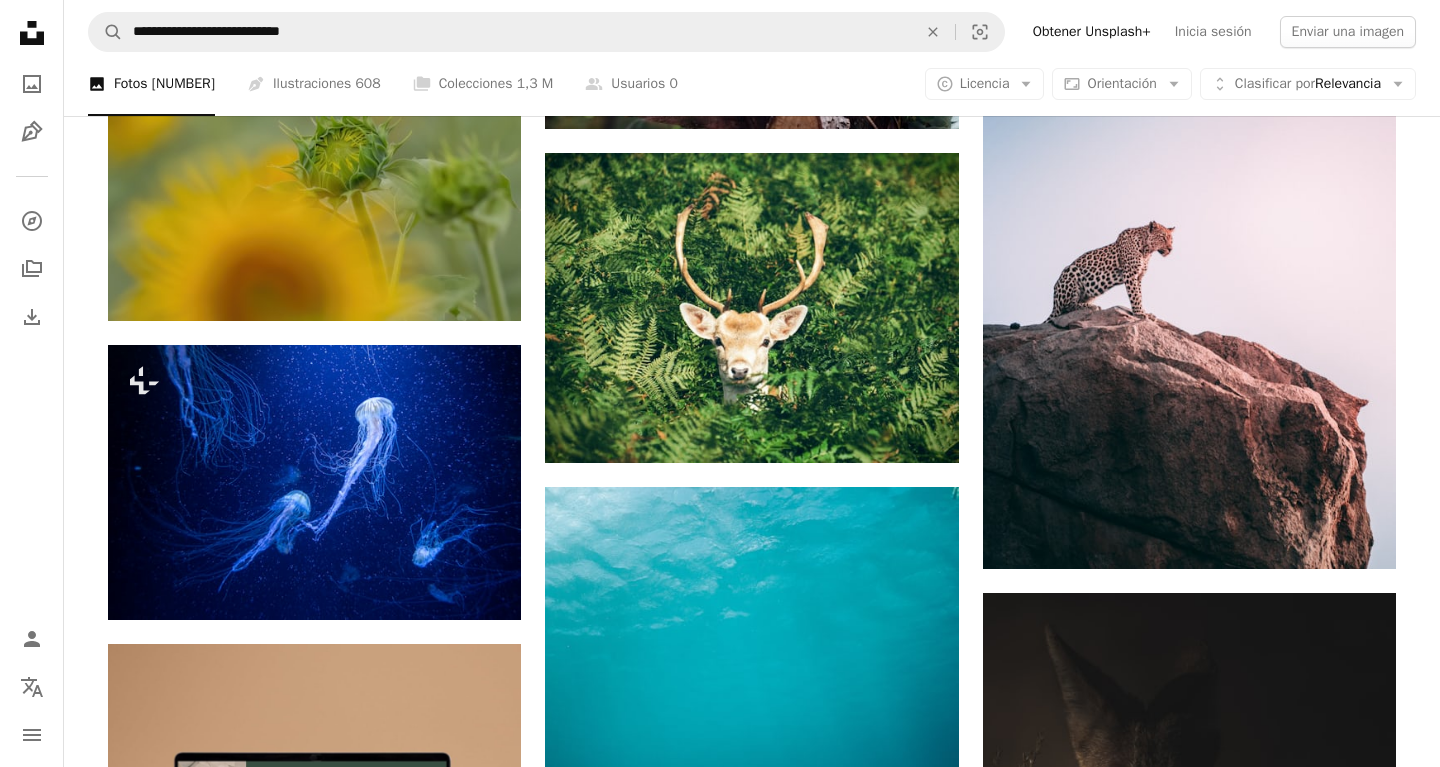 scroll, scrollTop: 0, scrollLeft: 0, axis: both 